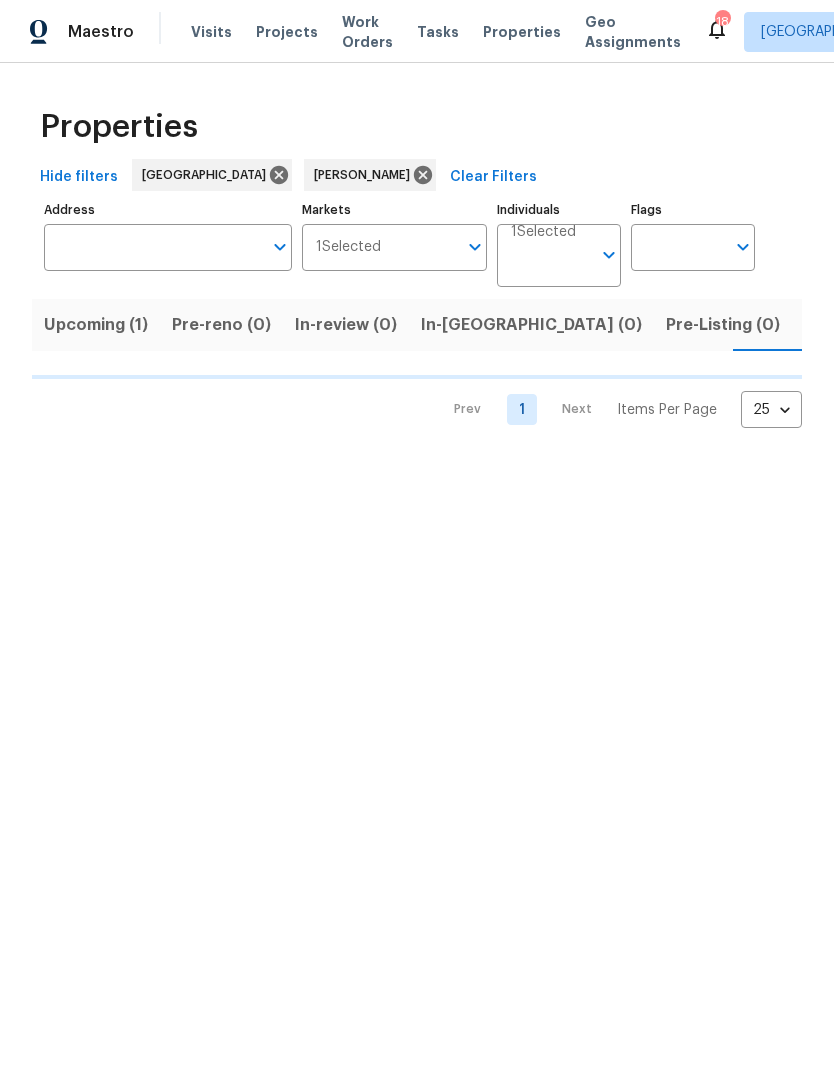 scroll, scrollTop: 0, scrollLeft: 0, axis: both 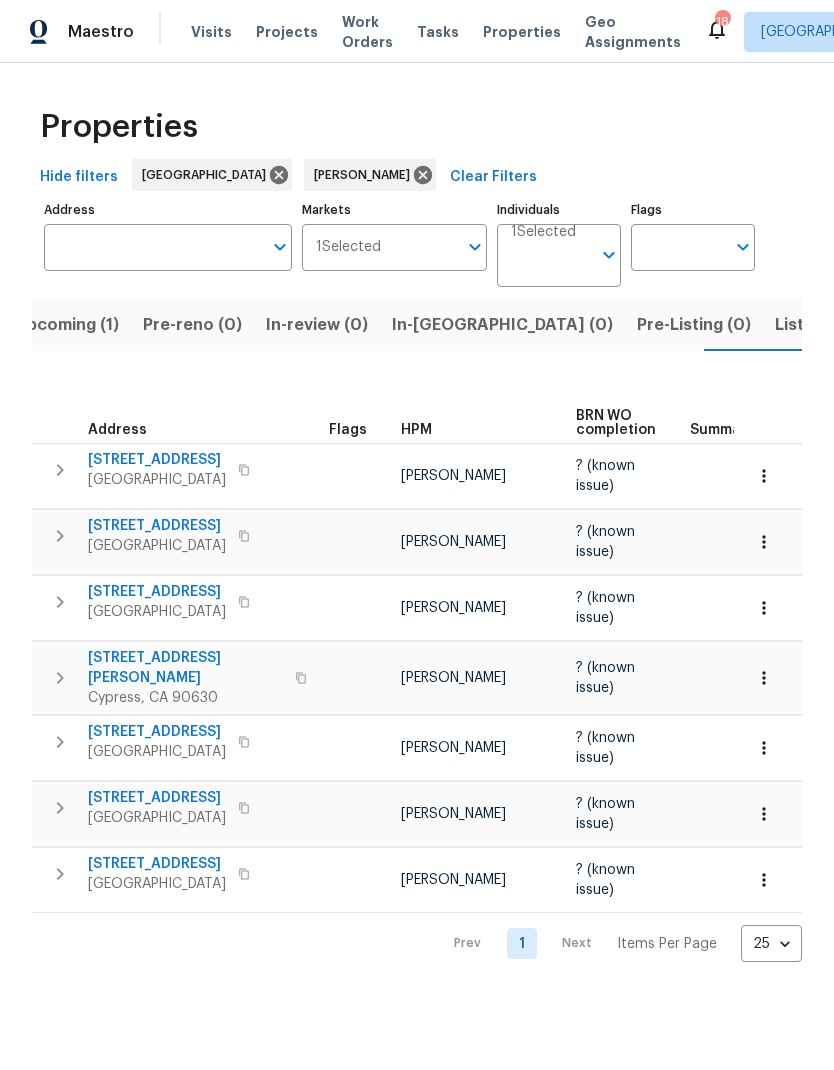 click on "1224 Evergreen Ave" at bounding box center [157, 798] 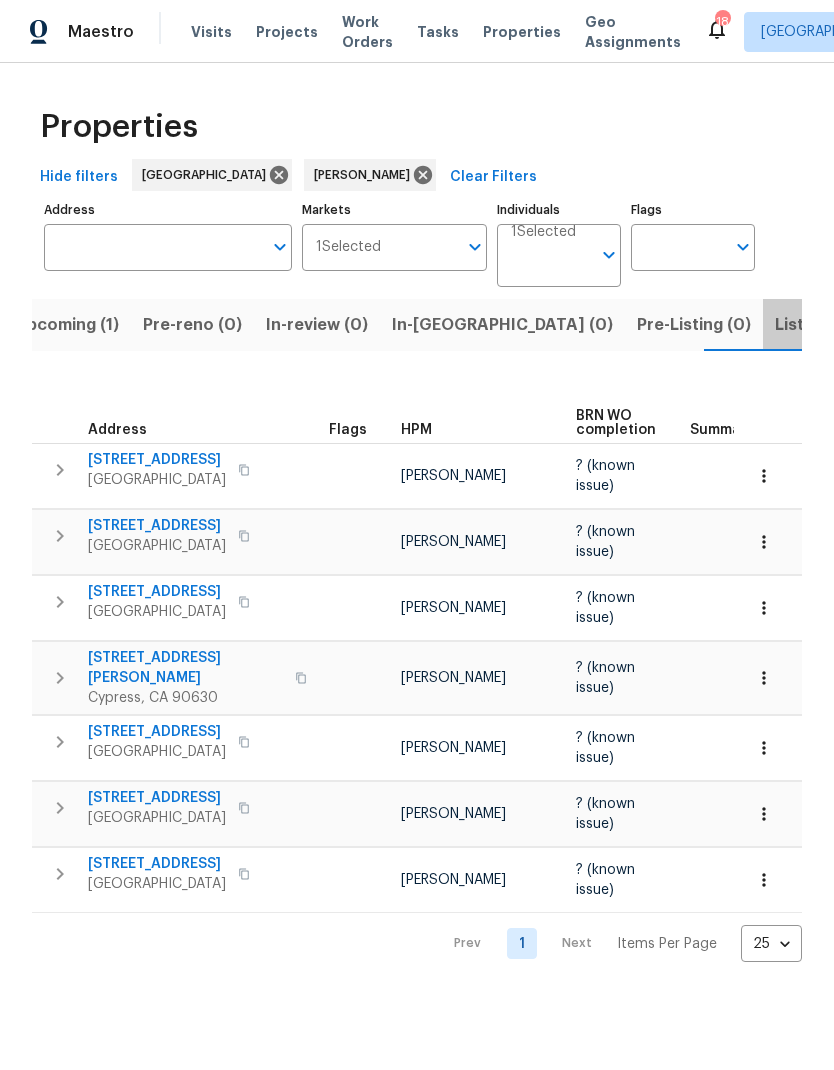 click on "Listed (9)" at bounding box center (813, 325) 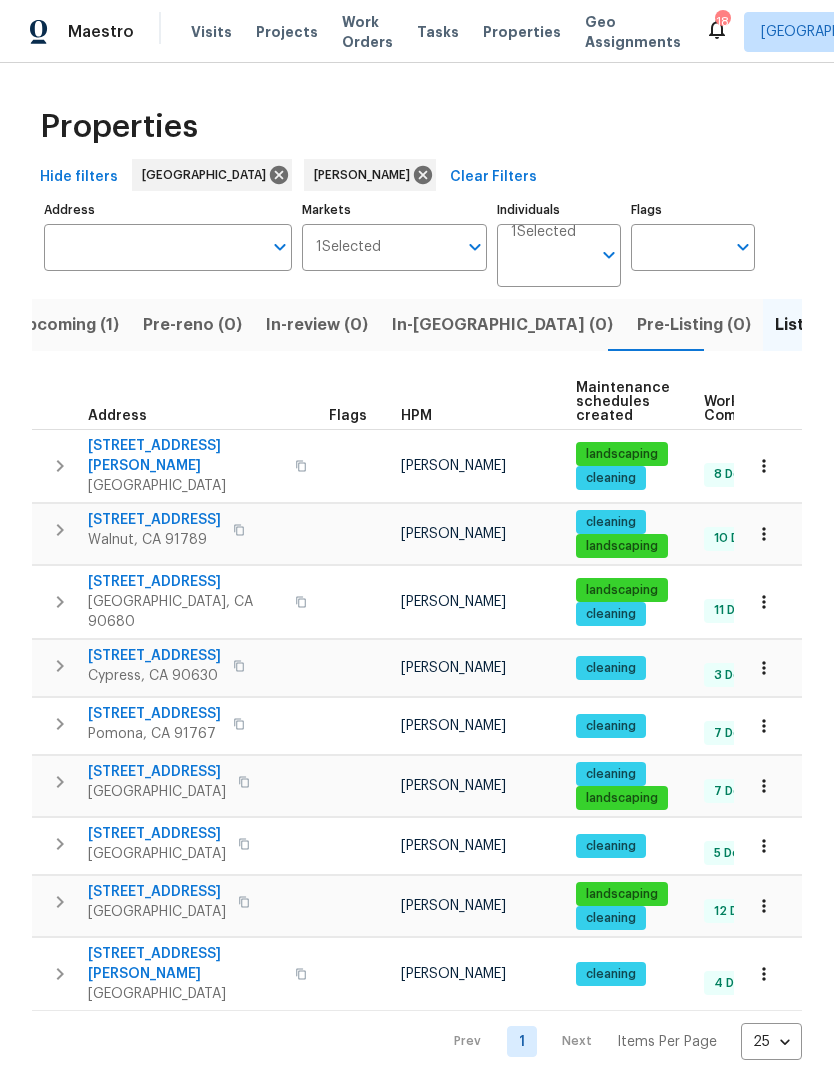 scroll, scrollTop: 0, scrollLeft: 0, axis: both 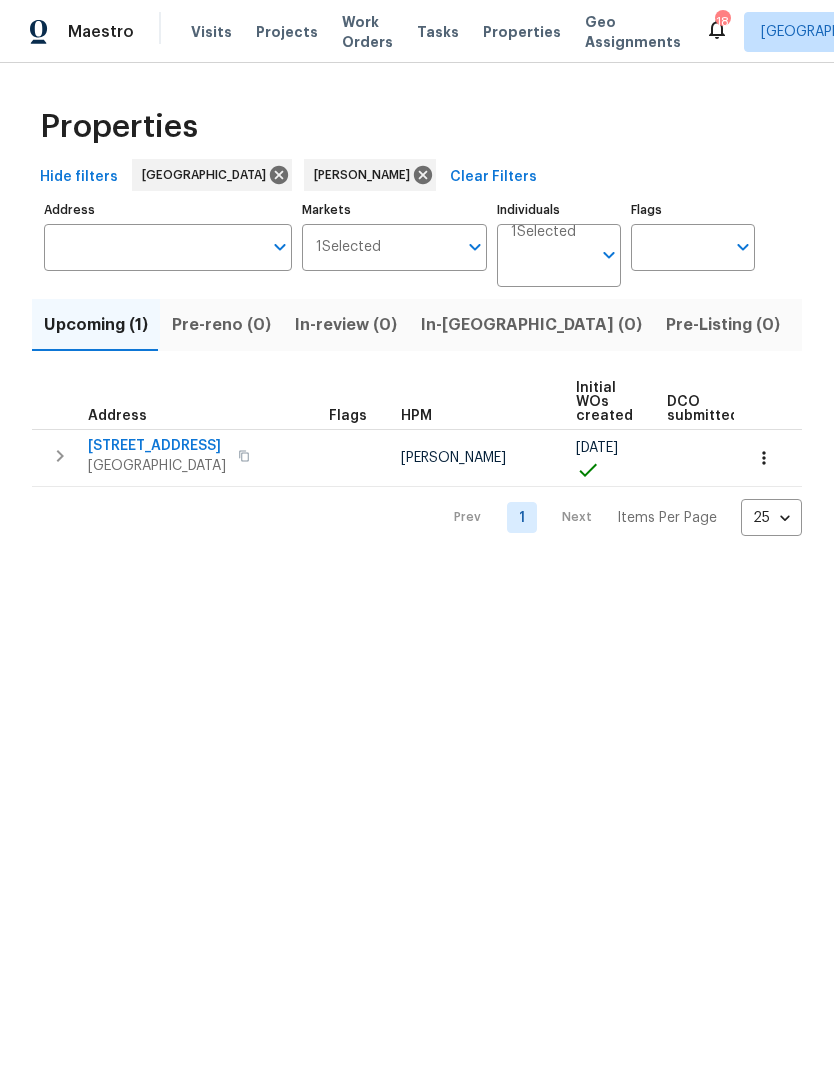 click on "952 E 116th St" at bounding box center [157, 446] 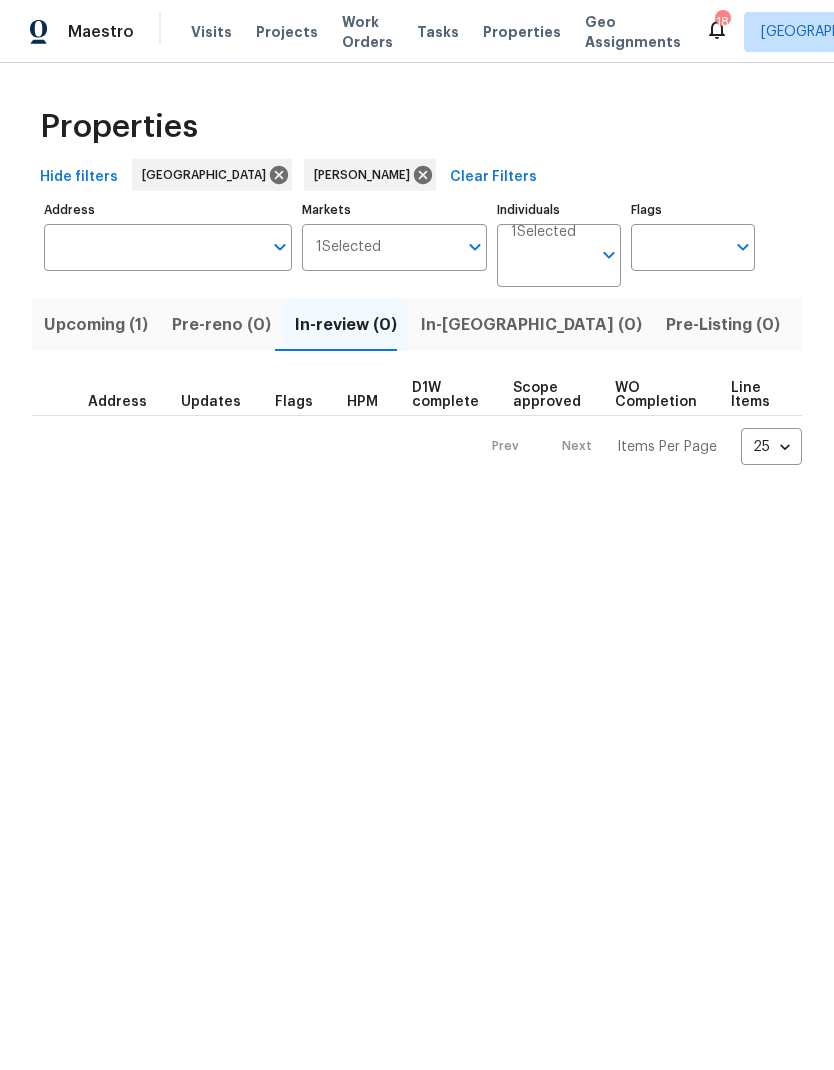 click on "Pre-Listing (0)" at bounding box center [723, 325] 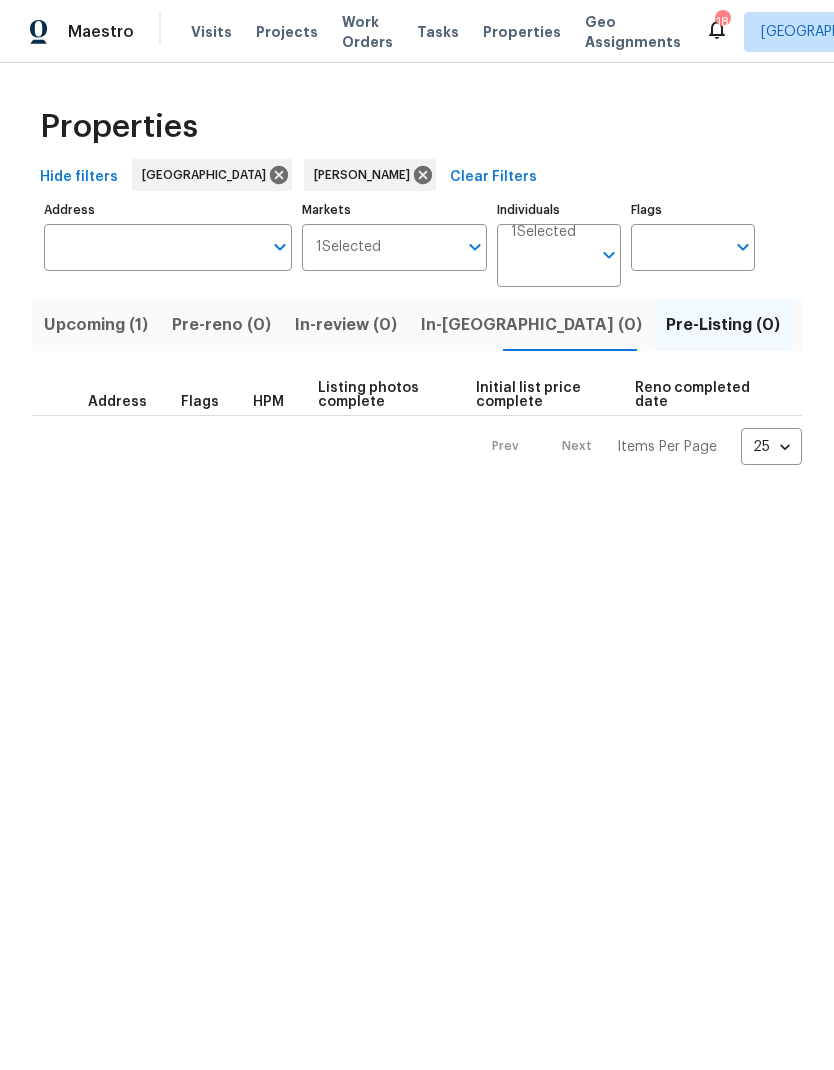 click on "Listed (9)" at bounding box center [842, 325] 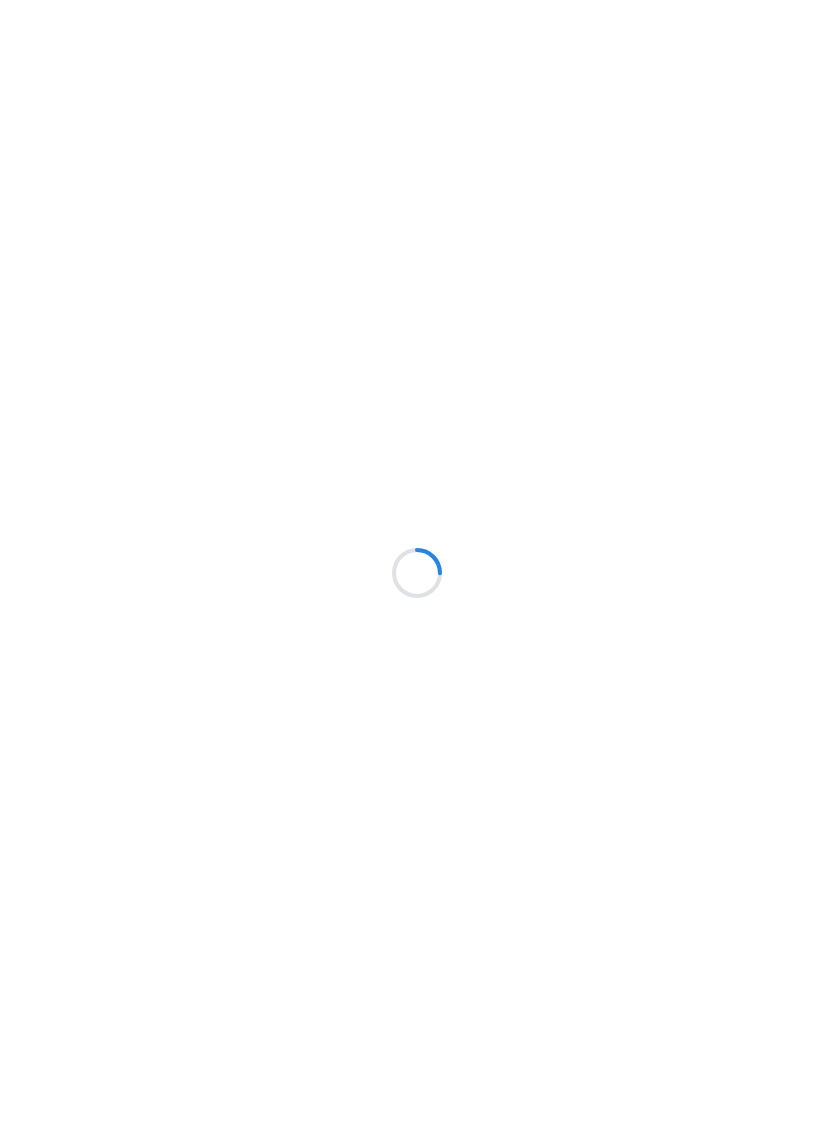 scroll, scrollTop: 0, scrollLeft: 0, axis: both 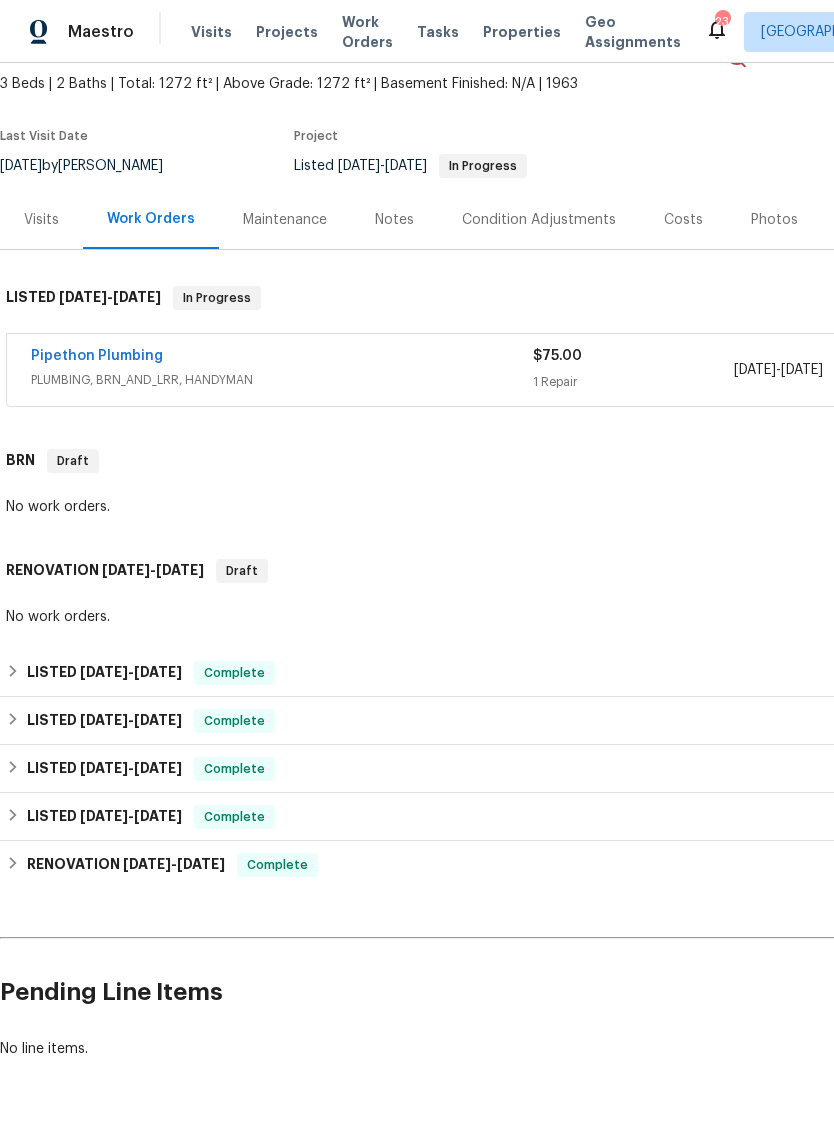 click on "Pipethon Plumbing" at bounding box center (97, 356) 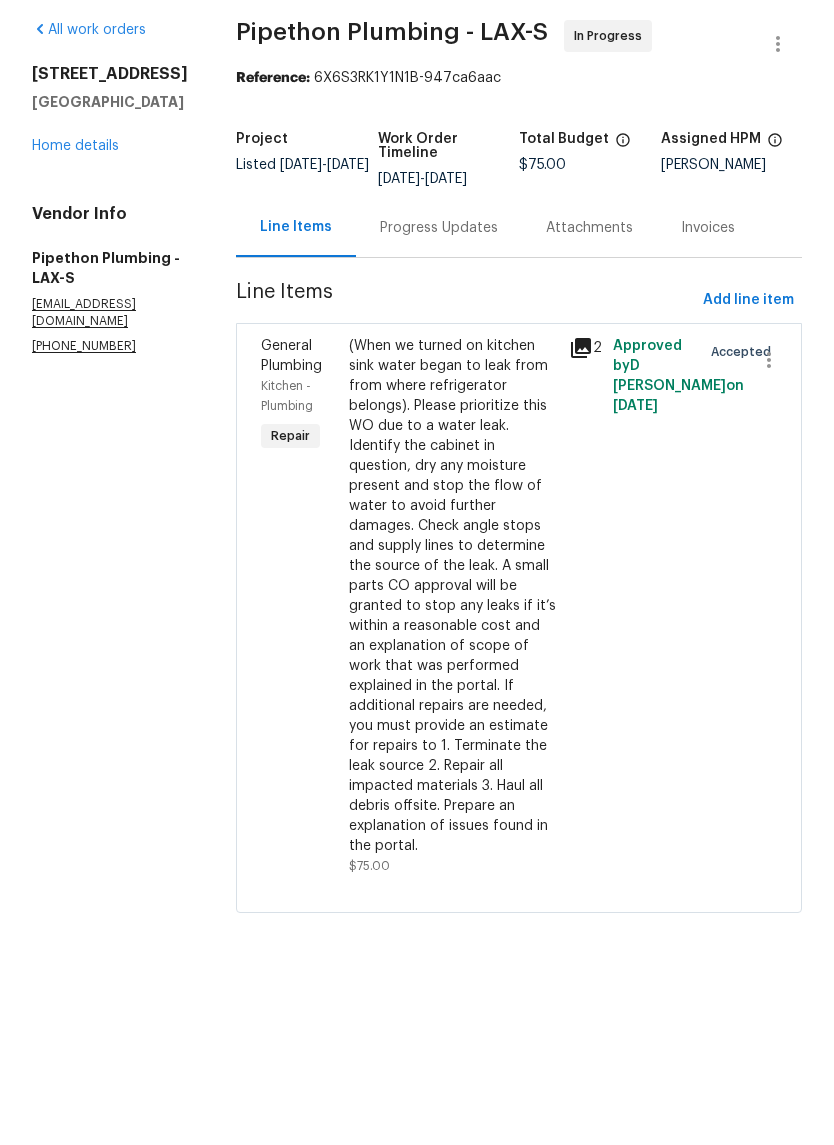 click 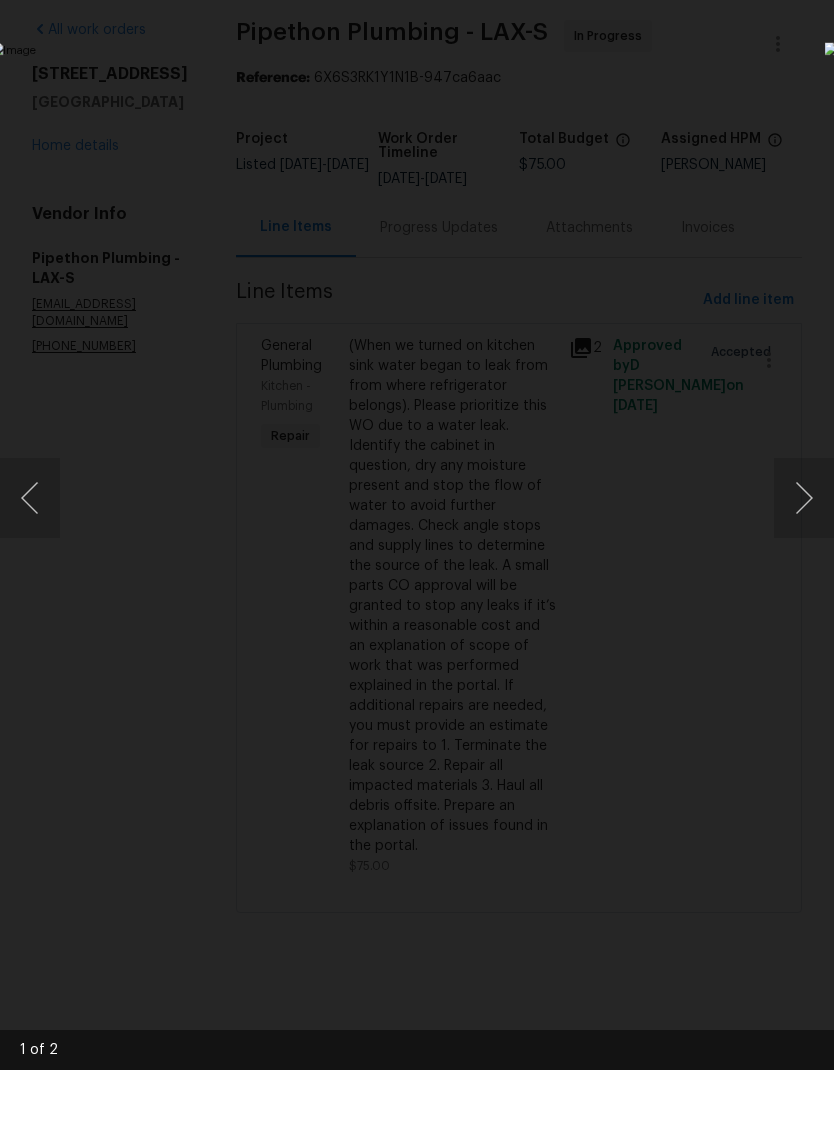 click at bounding box center [804, 573] 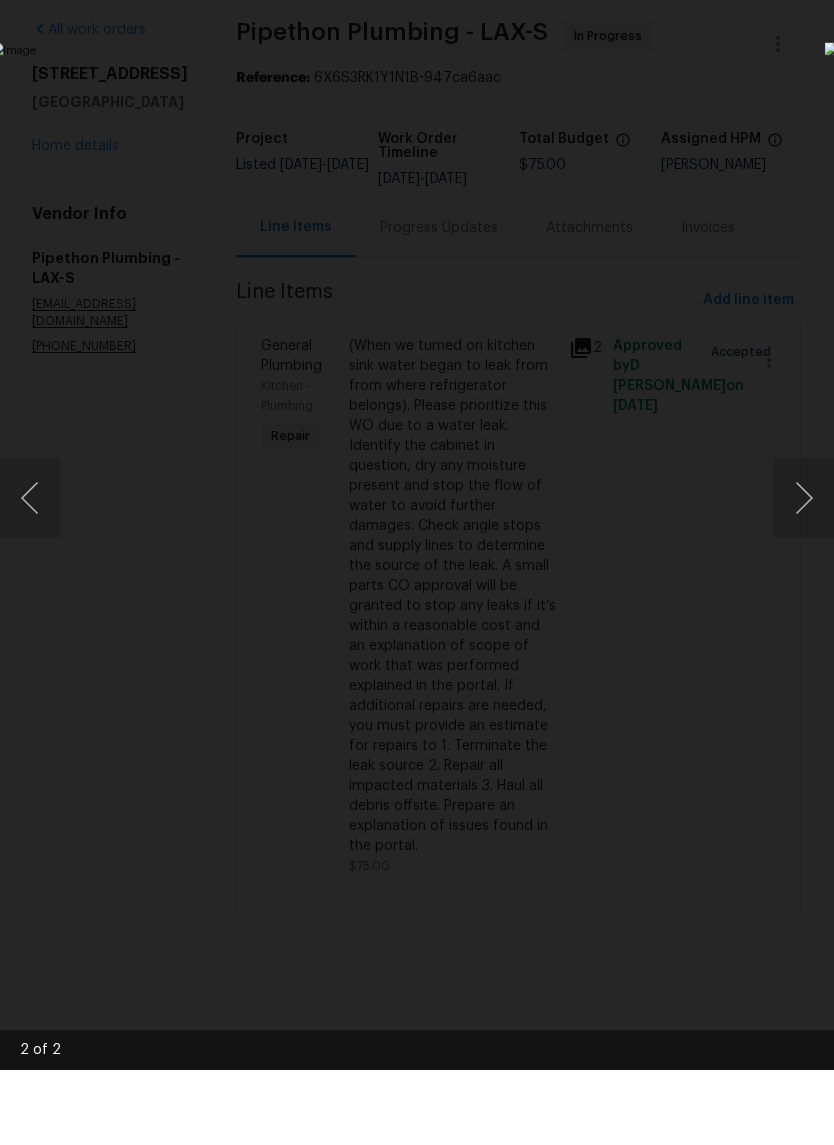 click at bounding box center [30, 573] 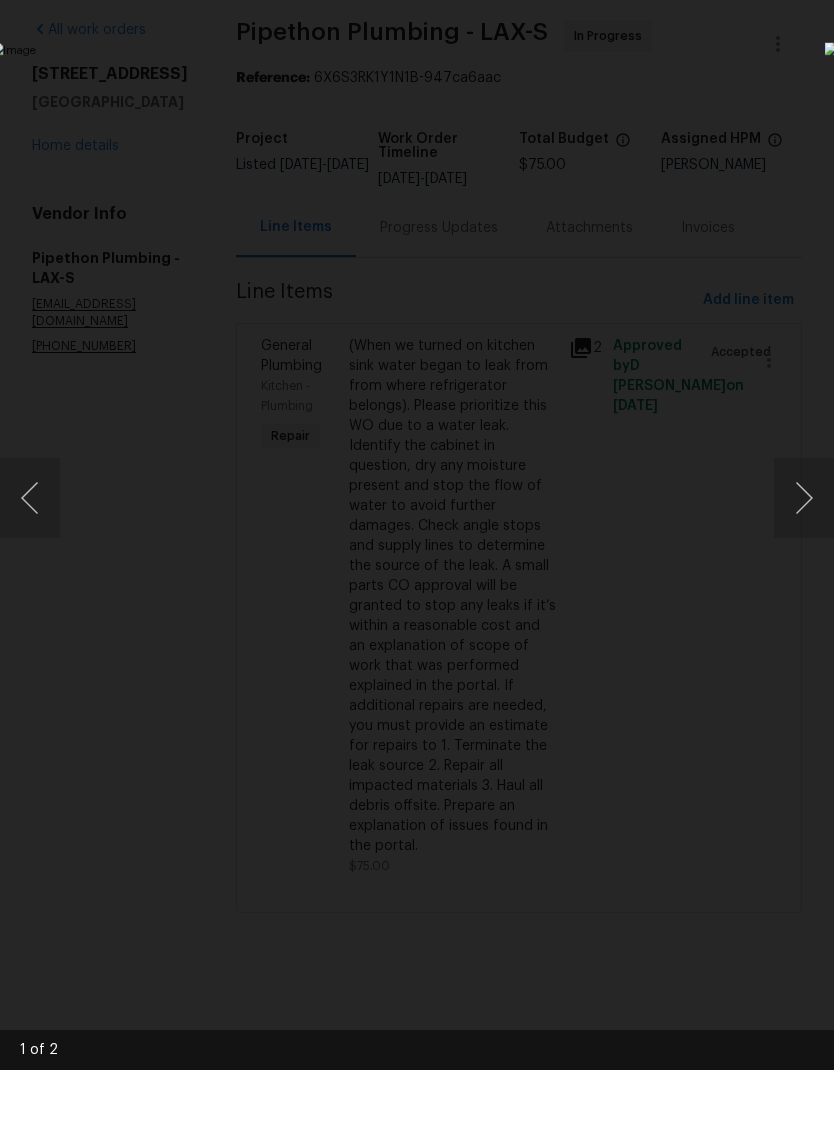 click at bounding box center [30, 573] 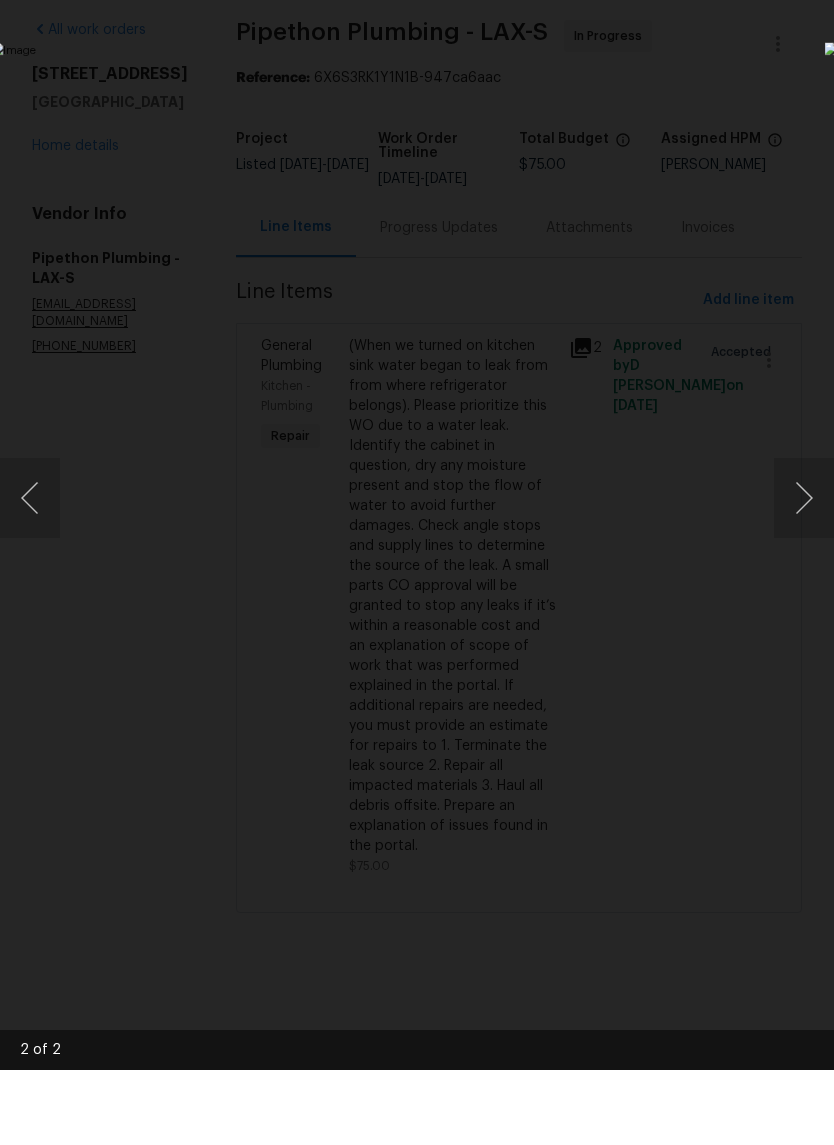 click at bounding box center [30, 573] 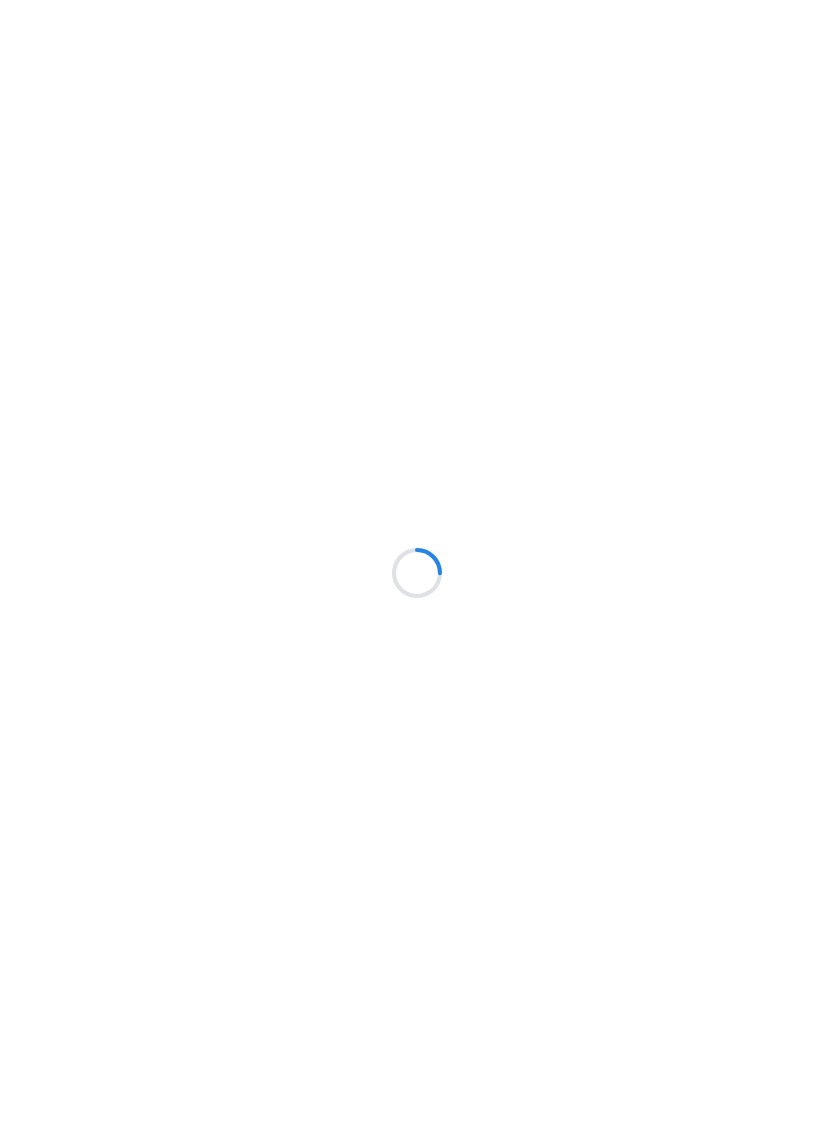 scroll, scrollTop: 0, scrollLeft: 0, axis: both 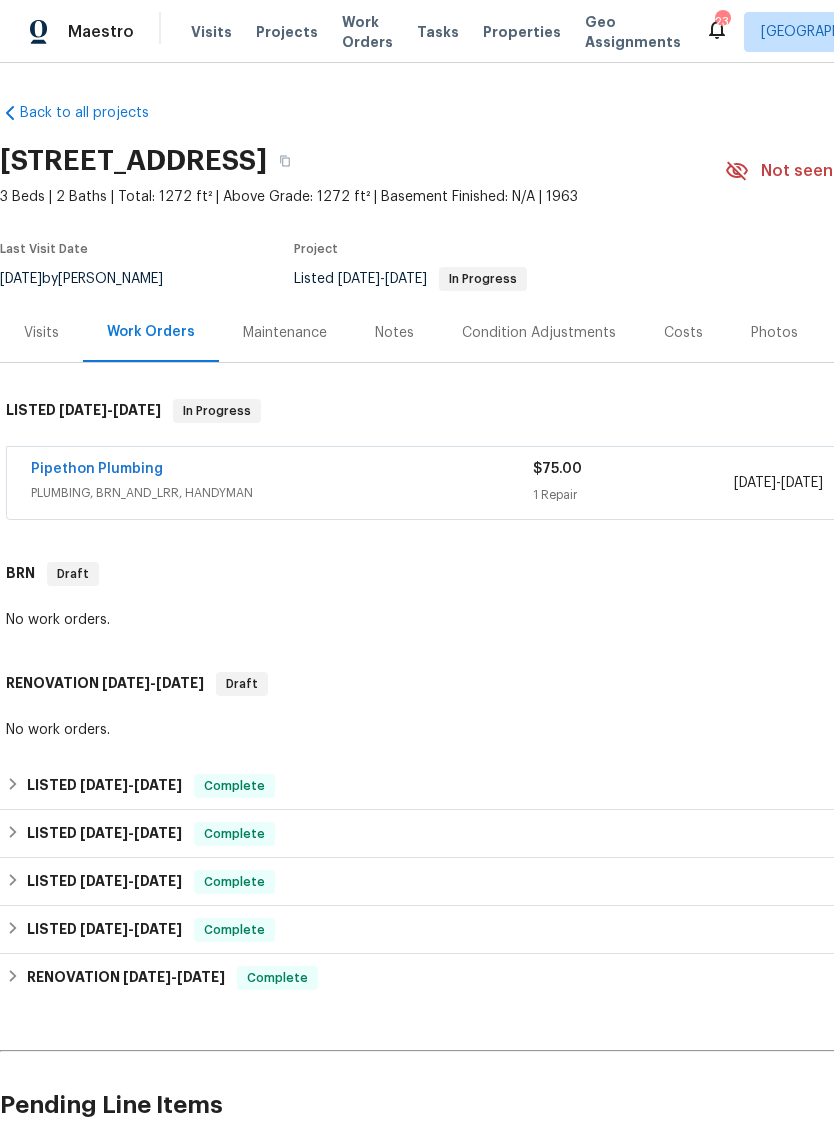 click on "Pipethon Plumbing" at bounding box center [97, 469] 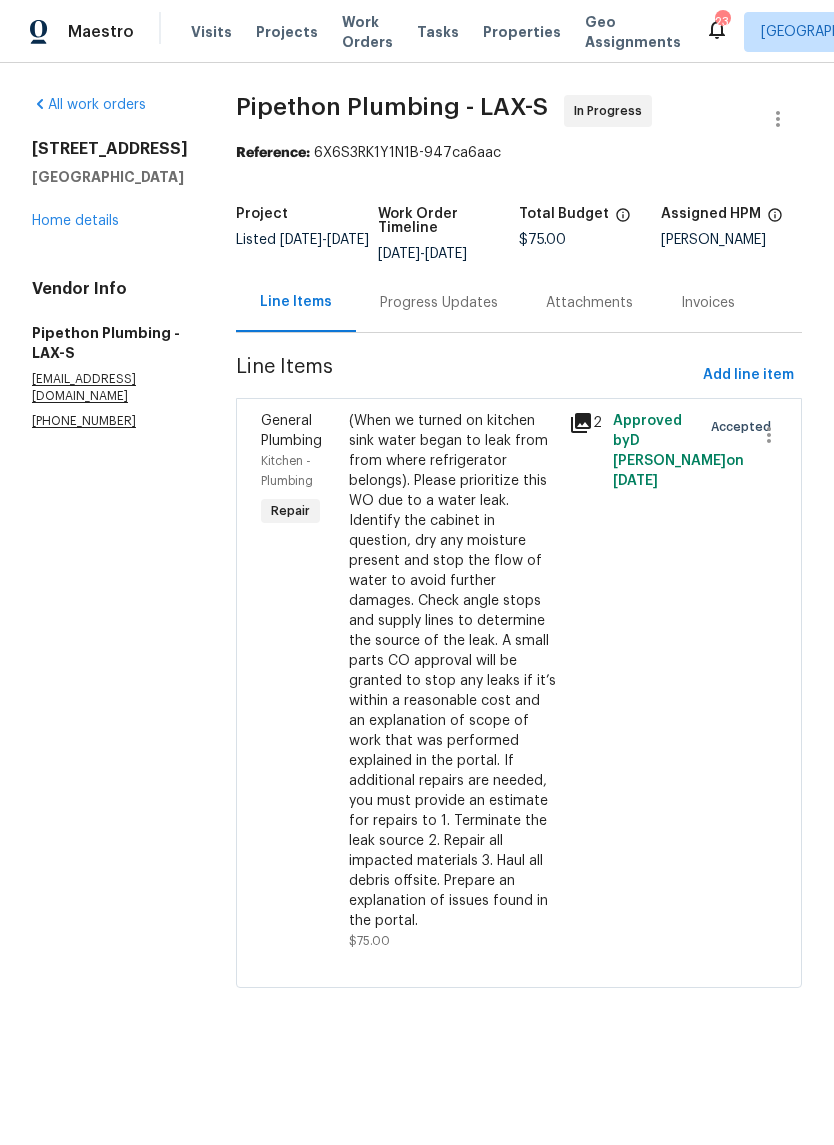 click on "(When we turned on kitchen sink water began to leak from from where refrigerator belongs).  Please prioritize this WO due to a water leak.  Identify the cabinet in question, dry any moisture present and stop the flow of water to avoid further damages.  Check angle stops and supply lines to determine the source of the leak.  A small parts CO approval will be granted to stop any leaks if it’s within a reasonable cost and an explanation of scope of work that was performed explained in the portal.  If additional repairs are needed, you must provide an estimate for repairs to 1. Terminate the leak source 2. Repair all impacted materials 3. Haul all debris offsite. Prepare an explanation of issues found in the portal." at bounding box center (453, 671) 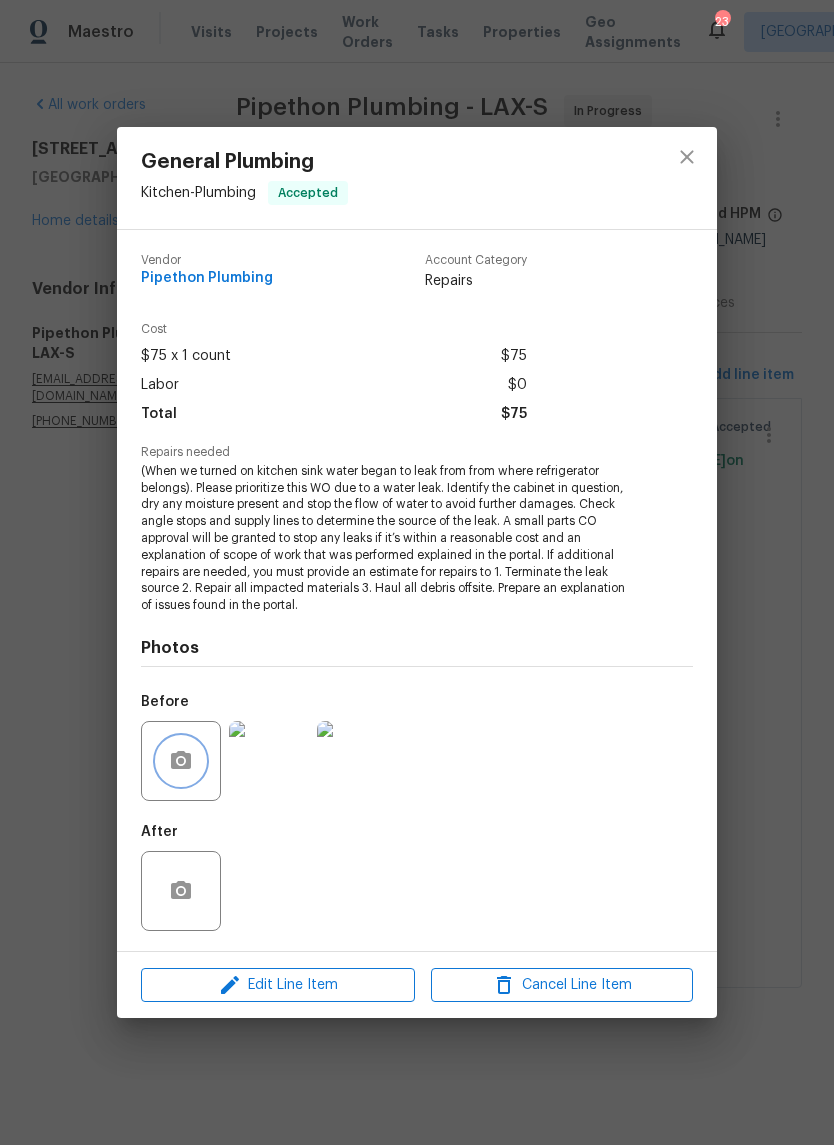 click 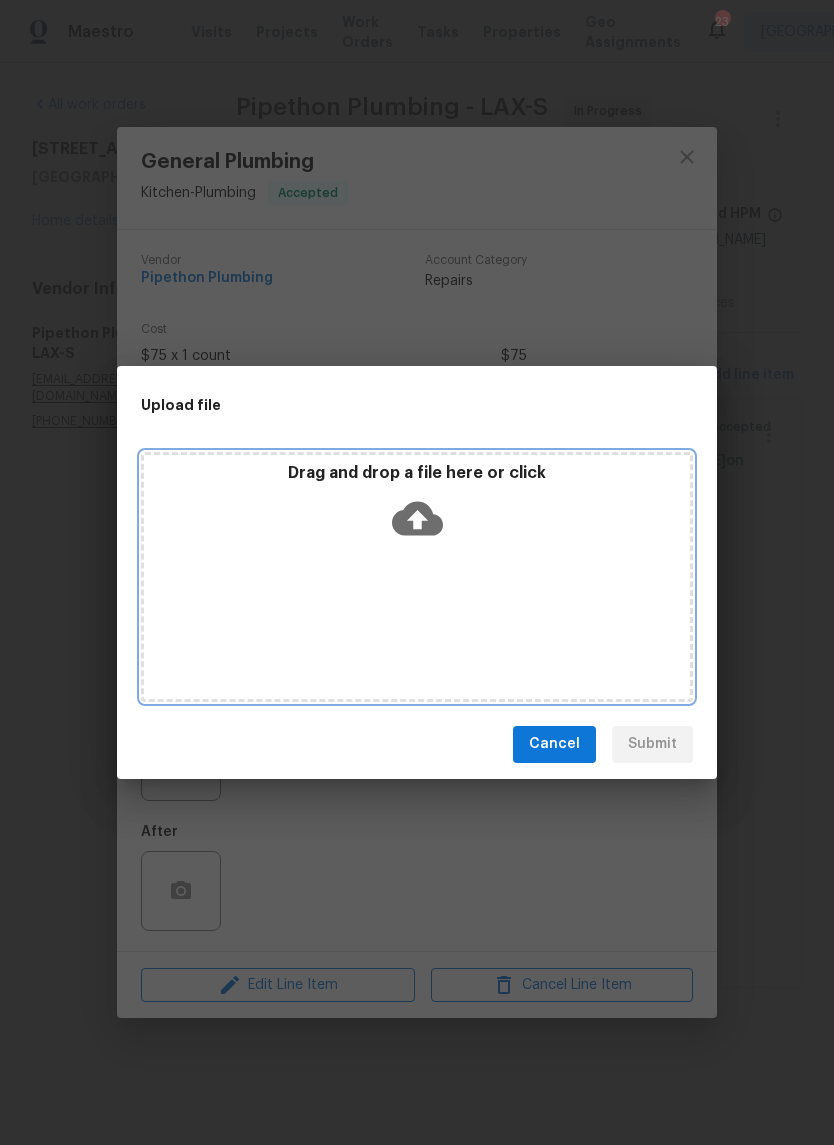 click 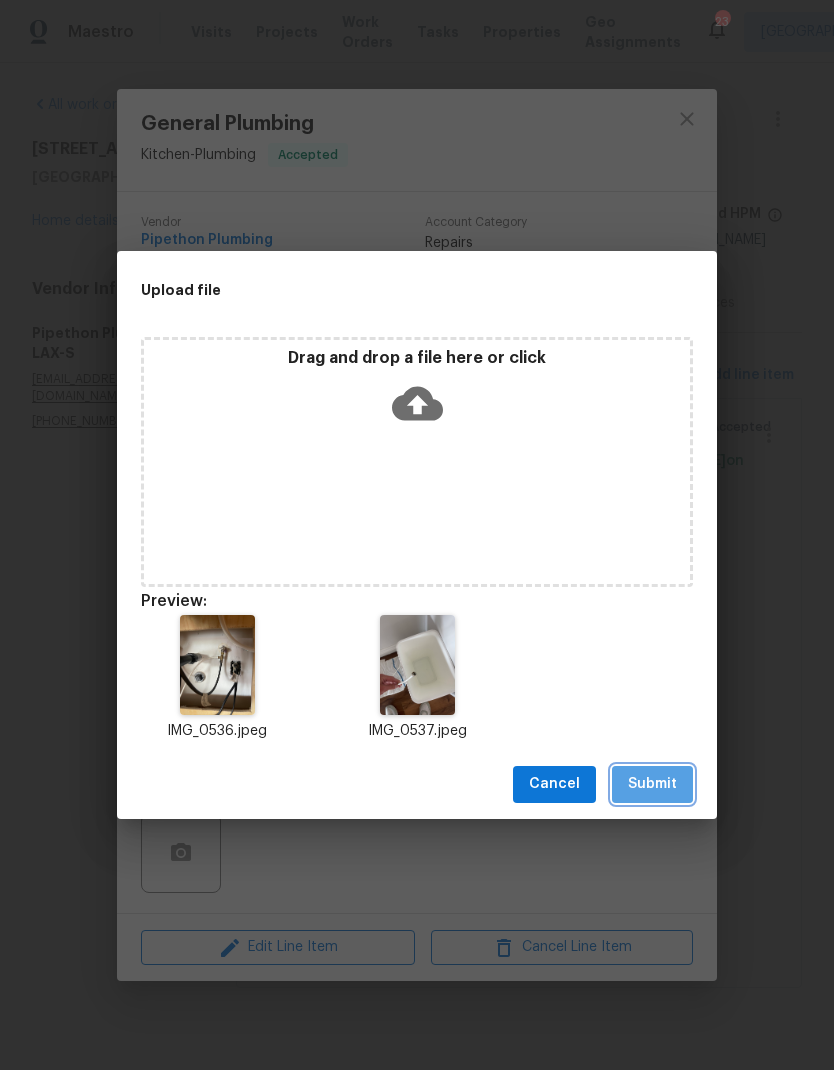 click on "Submit" at bounding box center (652, 784) 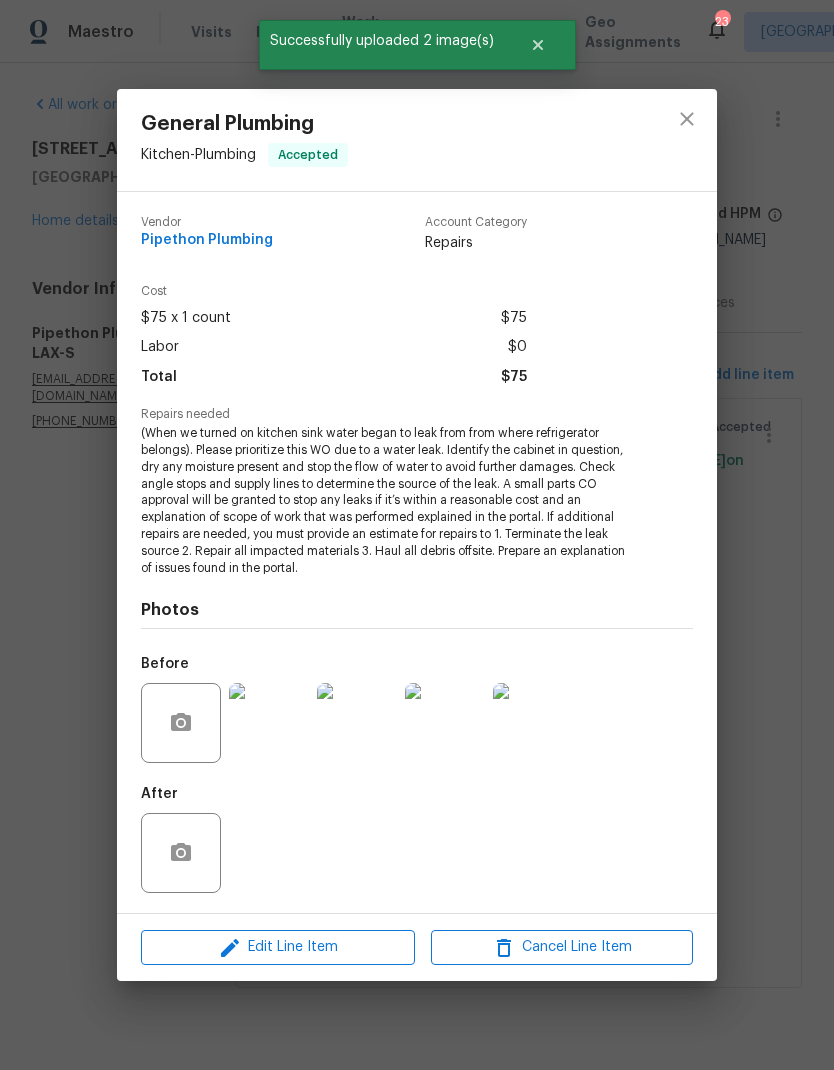 click on "General Plumbing Kitchen  -  Plumbing Accepted Vendor Pipethon Plumbing Account Category Repairs Cost $75 x 1 count $75 Labor $0 Total $75 Repairs needed (When we turned on kitchen sink water began to leak from from where refrigerator belongs).  Please prioritize this WO due to a water leak.  Identify the cabinet in question, dry any moisture present and stop the flow of water to avoid further damages.  Check angle stops and supply lines to determine the source of the leak.  A small parts CO approval will be granted to stop any leaks if it’s within a reasonable cost and an explanation of scope of work that was performed explained in the portal.  If additional repairs are needed, you must provide an estimate for repairs to 1. Terminate the leak source 2. Repair all impacted materials 3. Haul all debris offsite. Prepare an explanation of issues found in the portal. Photos Before After  Edit Line Item  Cancel Line Item" at bounding box center [417, 535] 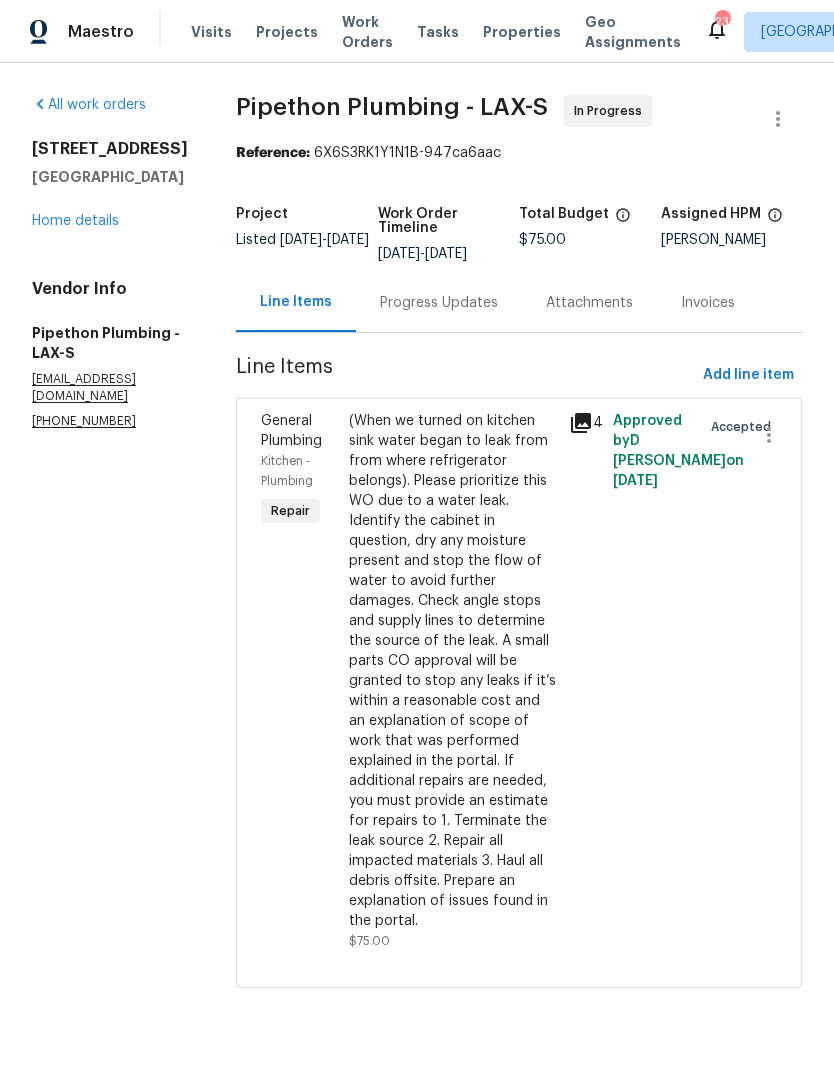 click on "Progress Updates" at bounding box center (439, 303) 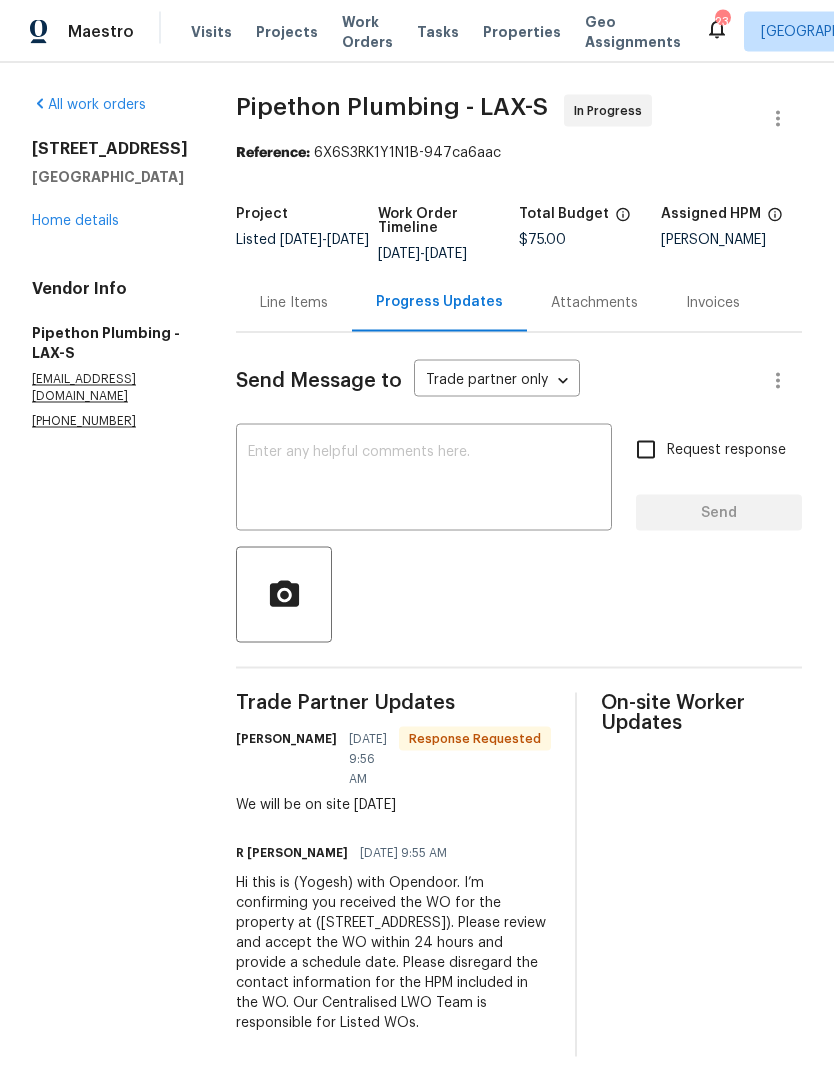 scroll, scrollTop: 38, scrollLeft: 0, axis: vertical 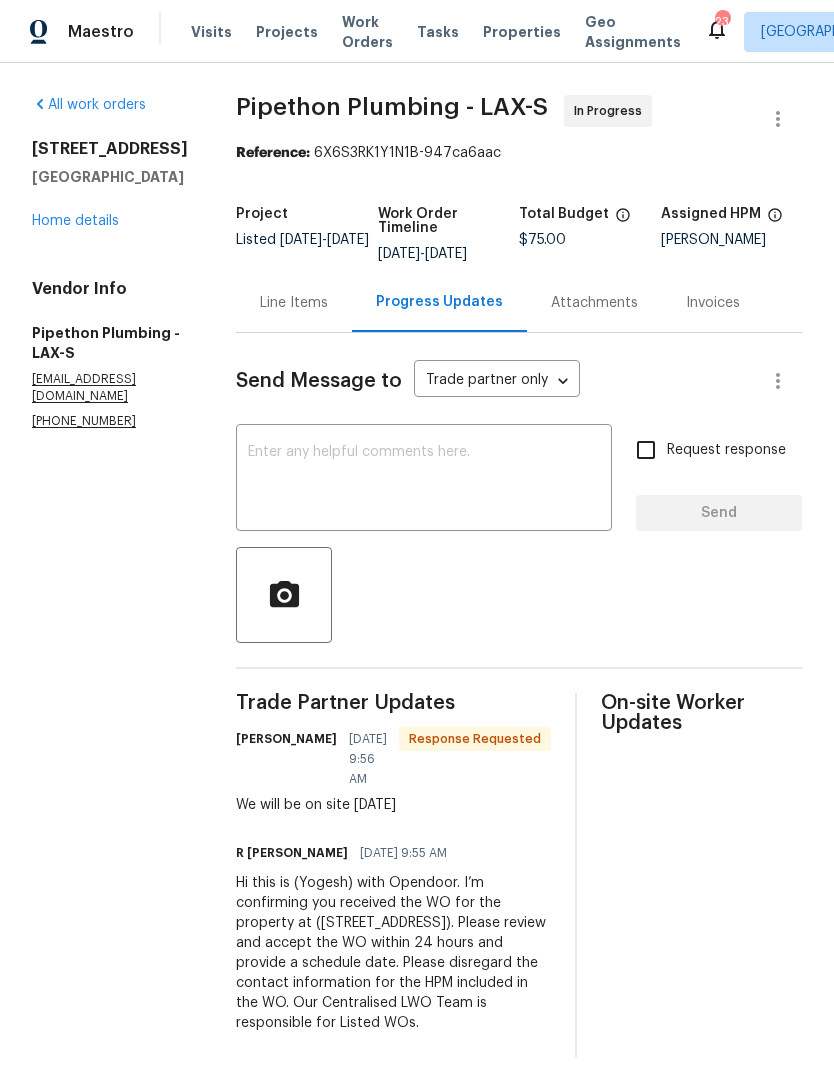 click at bounding box center (424, 480) 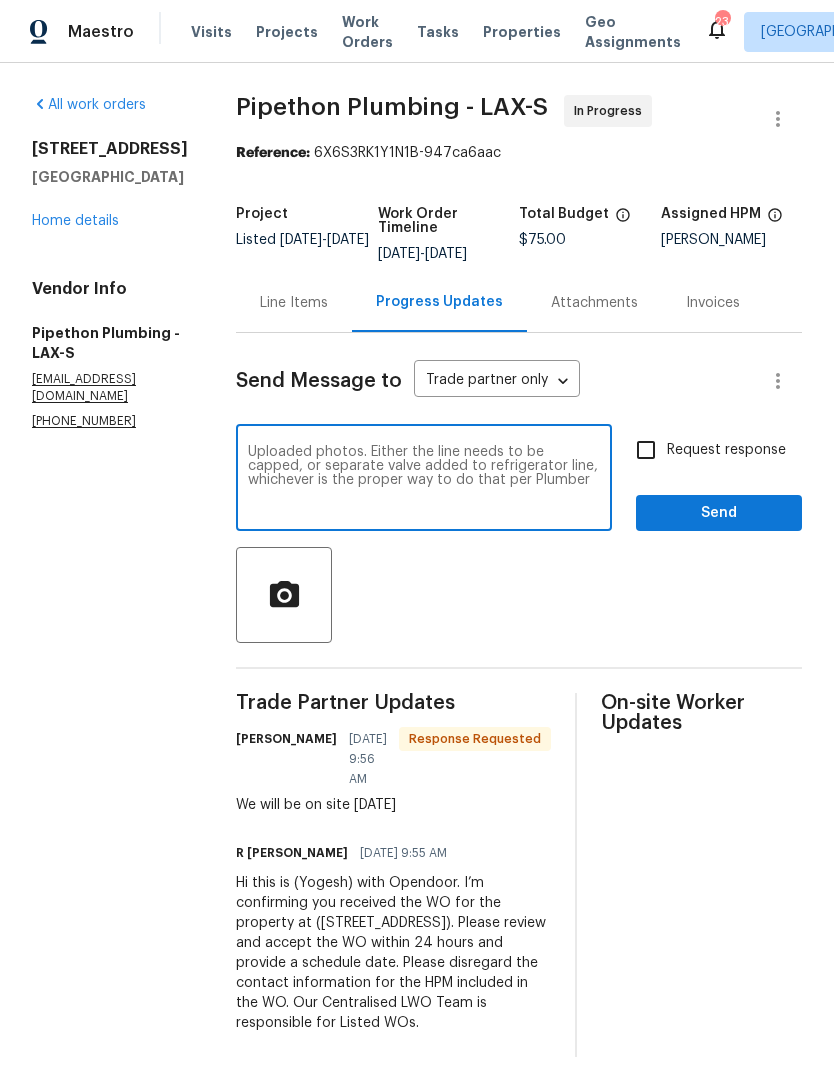 type on "Uploaded photos. Either the line needs to be capped, or separate valve added to refrigerator line, whichever is the proper way to do that per Plumber" 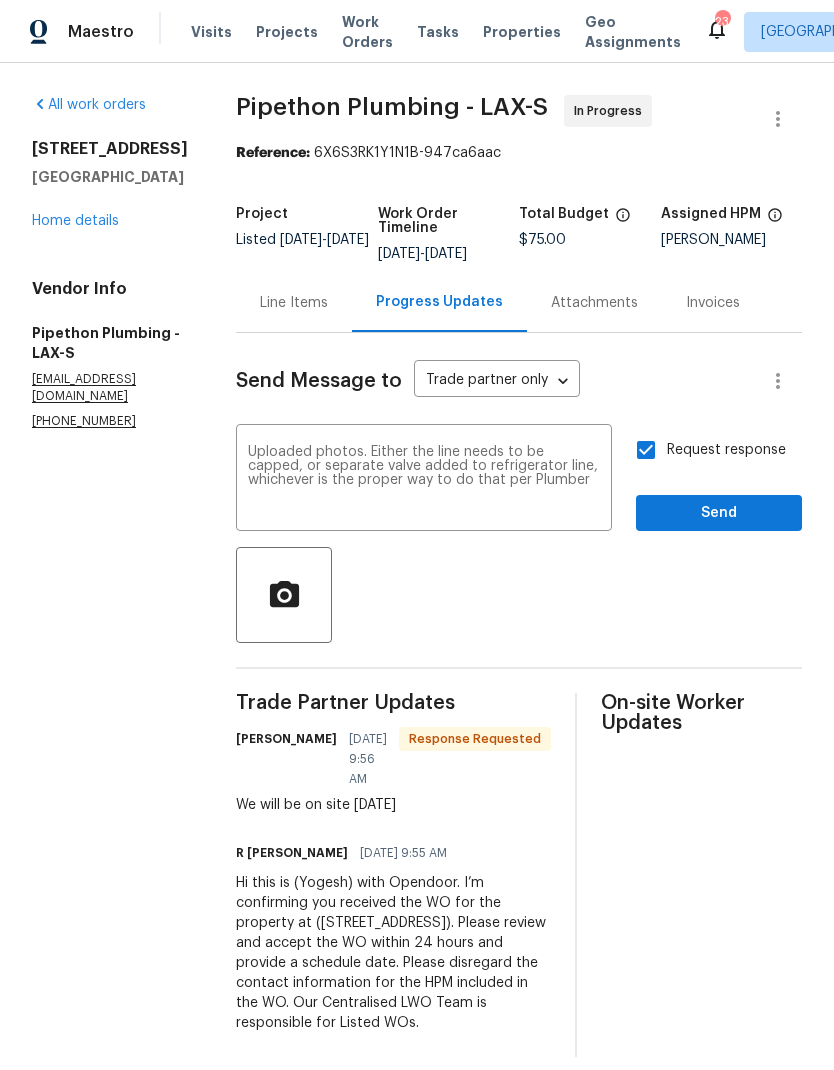 click on "Uploaded photos. Either the line needs to be capped, or separate valve added to refrigerator line, whichever is the proper way to do that per Plumber" at bounding box center (424, 480) 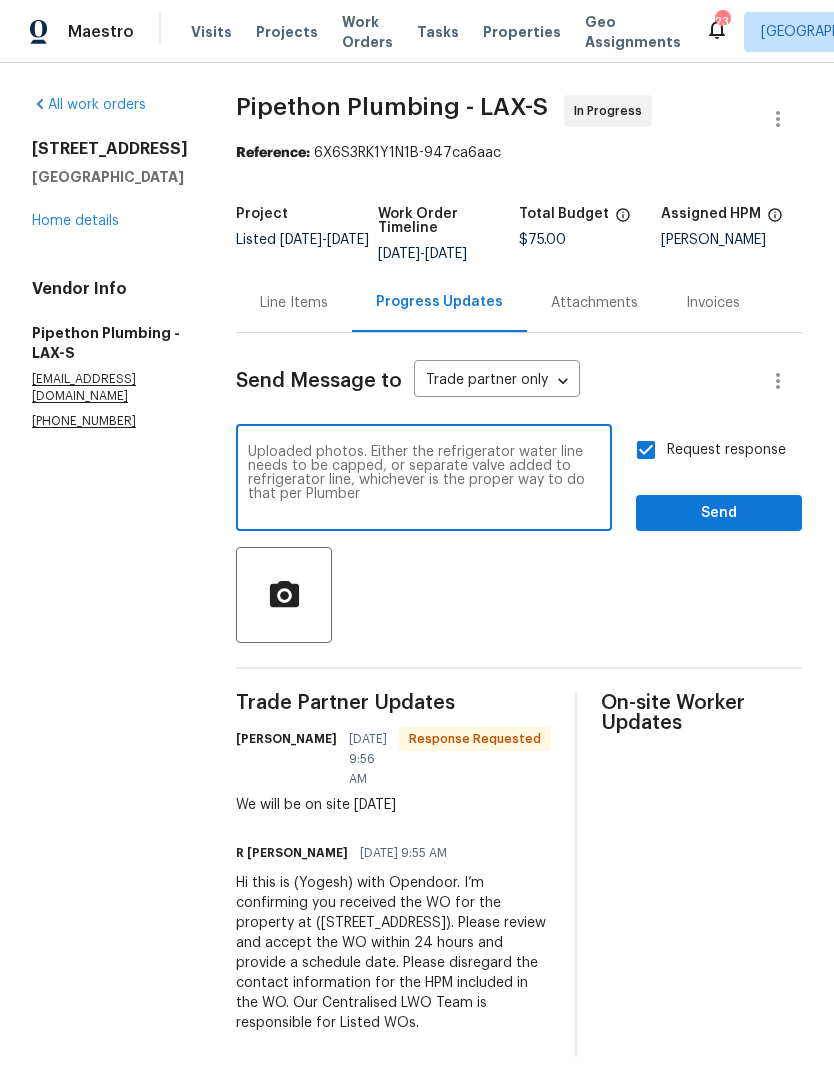 type on "Uploaded photos. Either the refrigerator water line needs to be capped, or separate valve added to refrigerator line, whichever is the proper way to do that per Plumber" 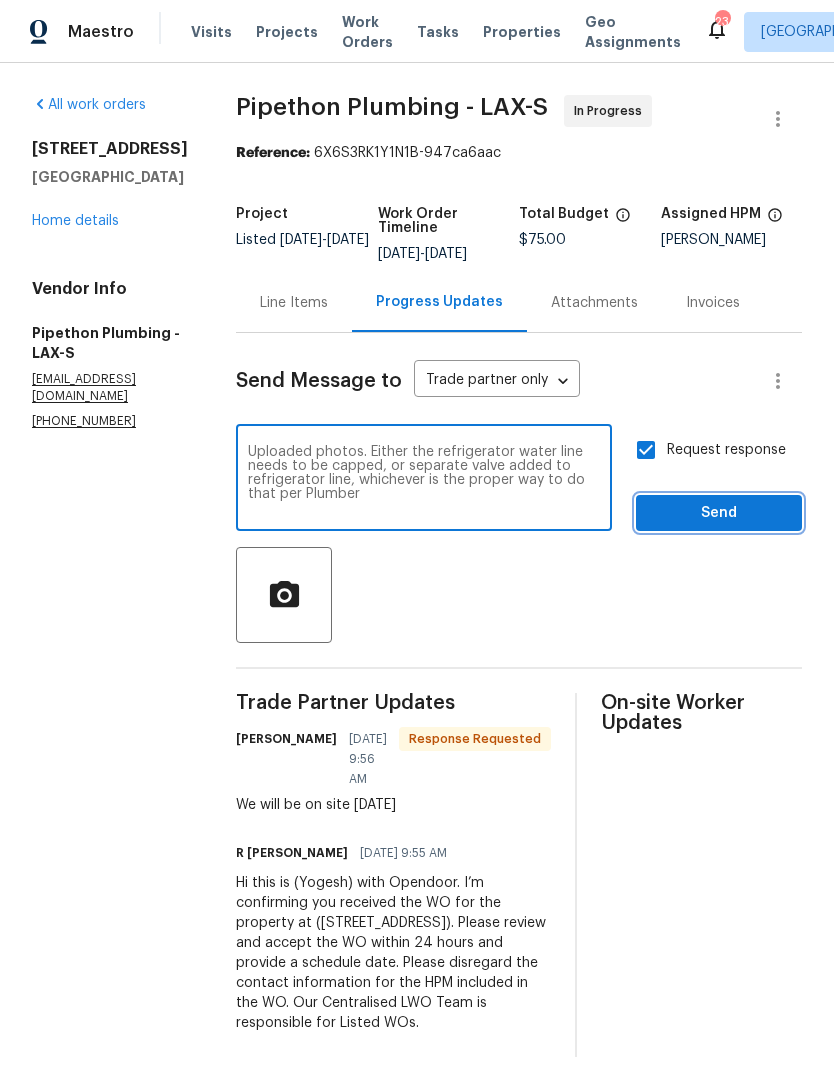 click on "Send" at bounding box center (719, 513) 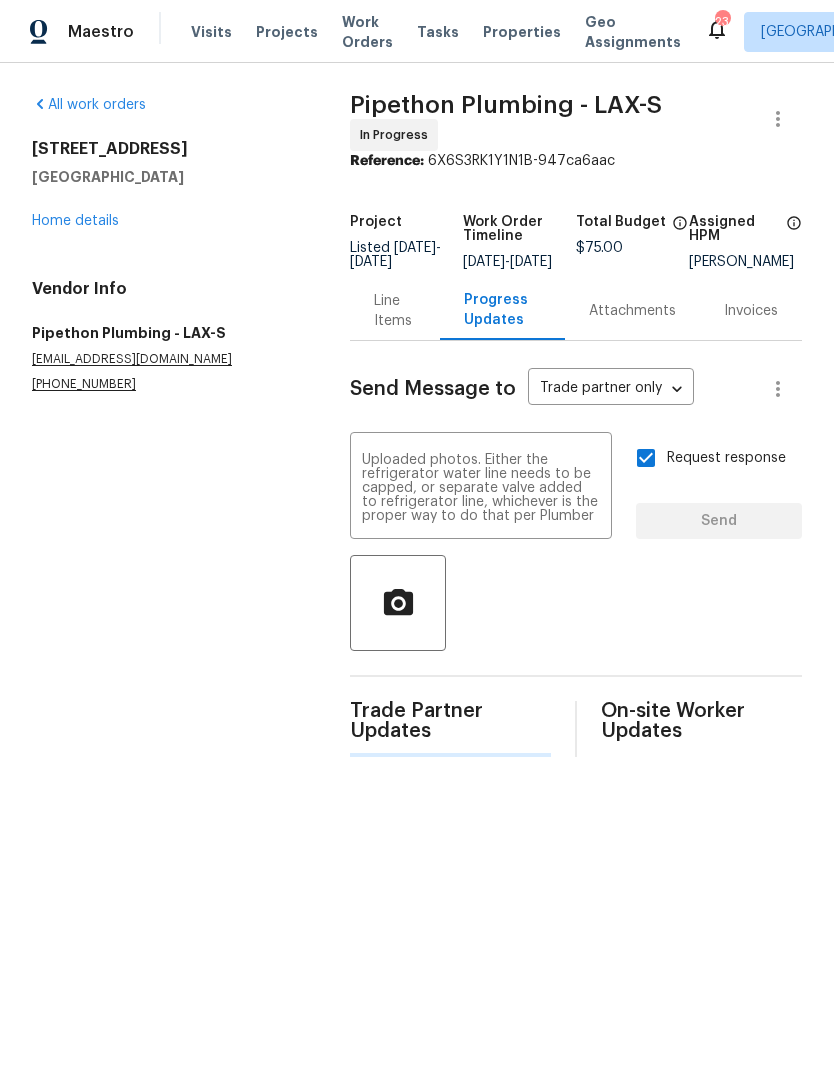 type 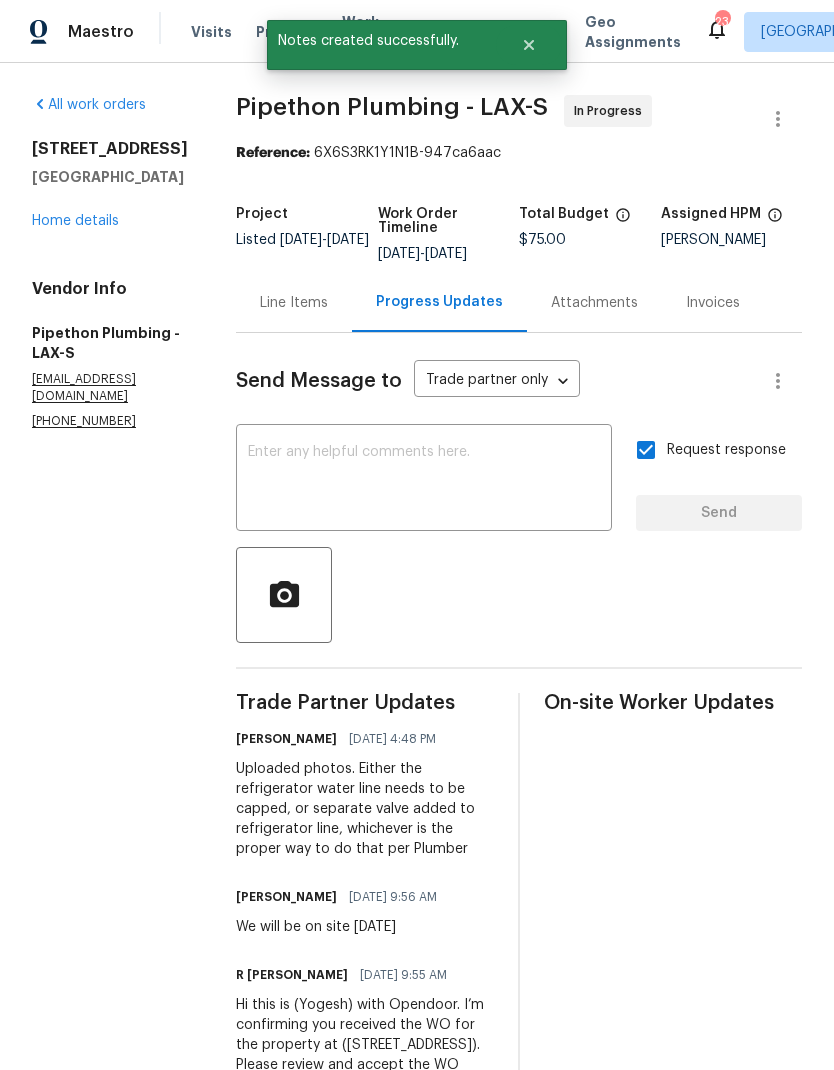 click on "Home details" at bounding box center (75, 221) 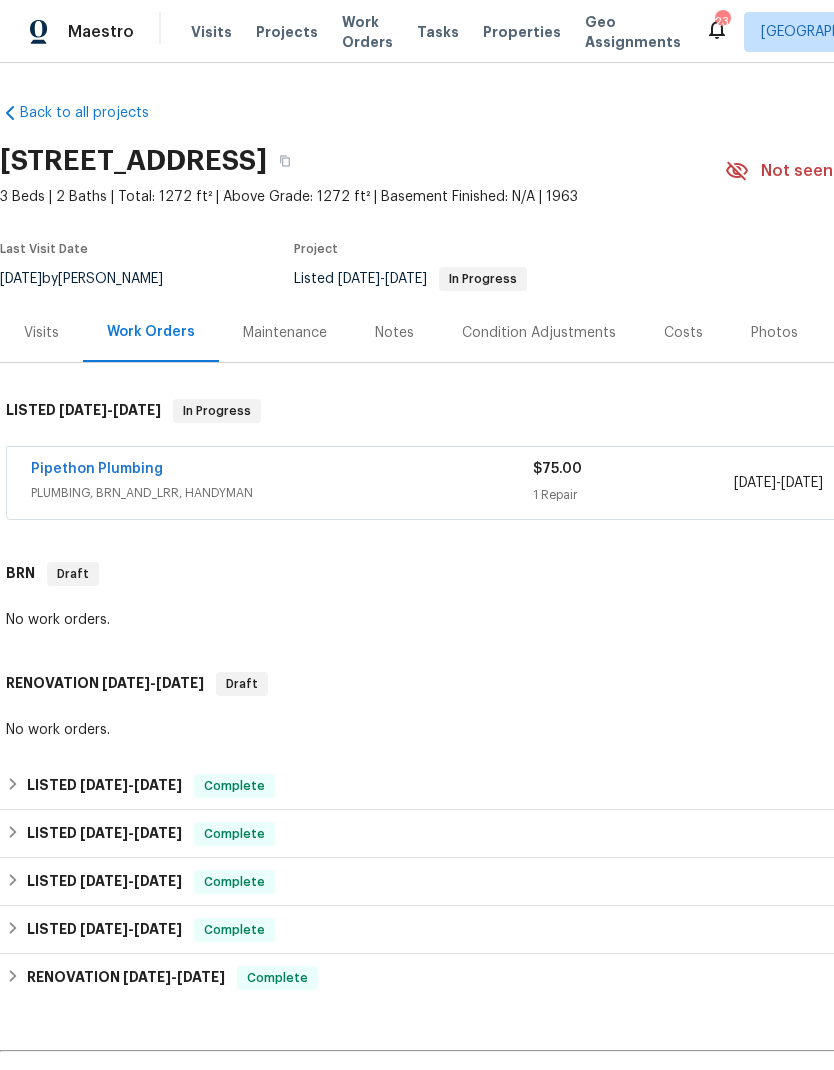 scroll, scrollTop: 0, scrollLeft: 0, axis: both 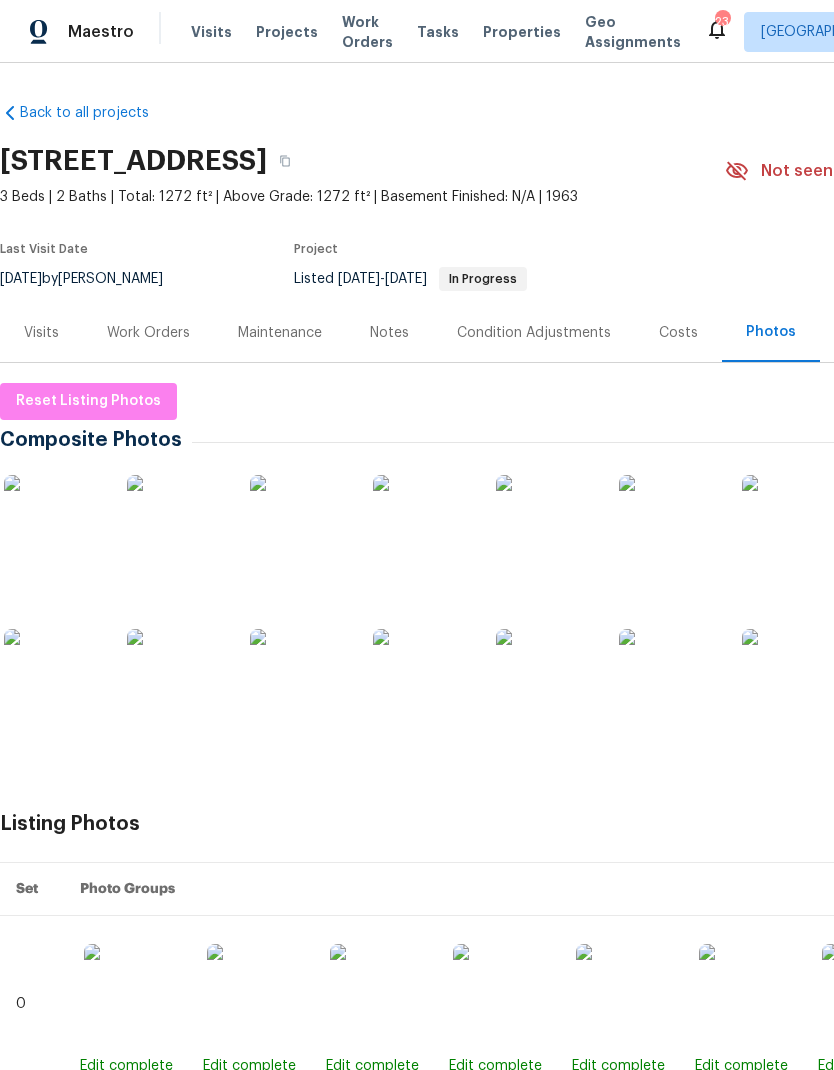click at bounding box center (177, 679) 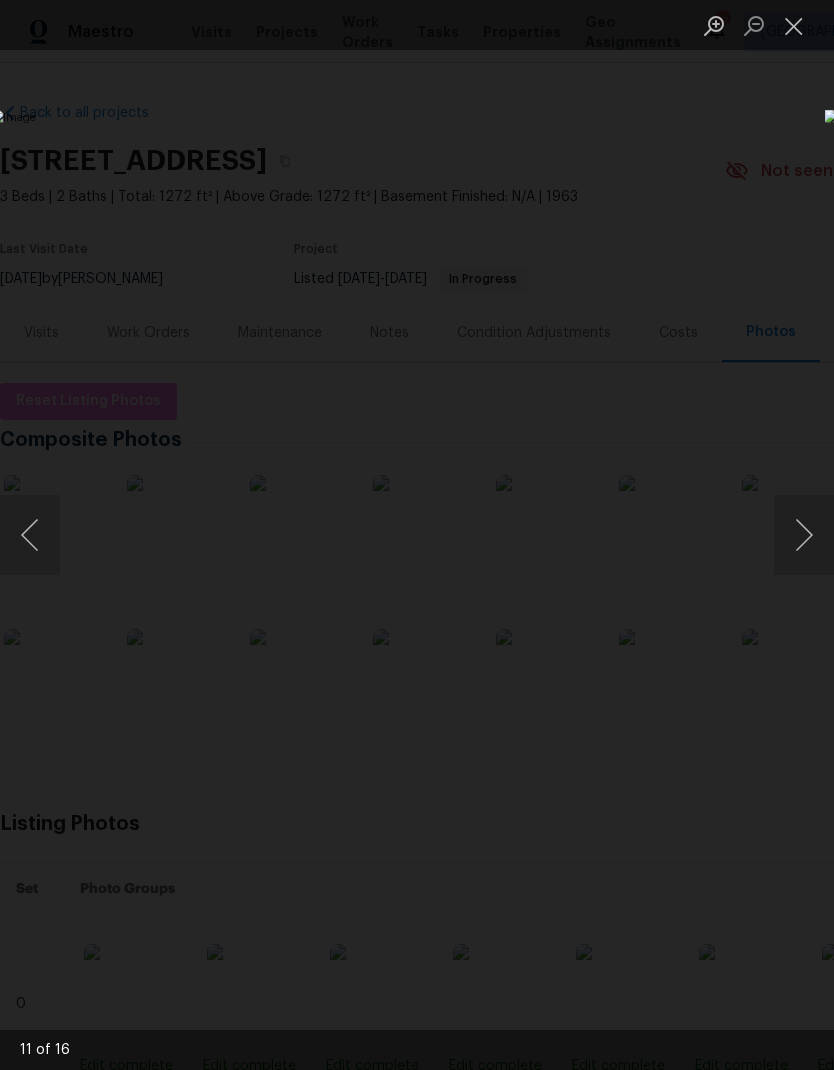 click at bounding box center (794, 25) 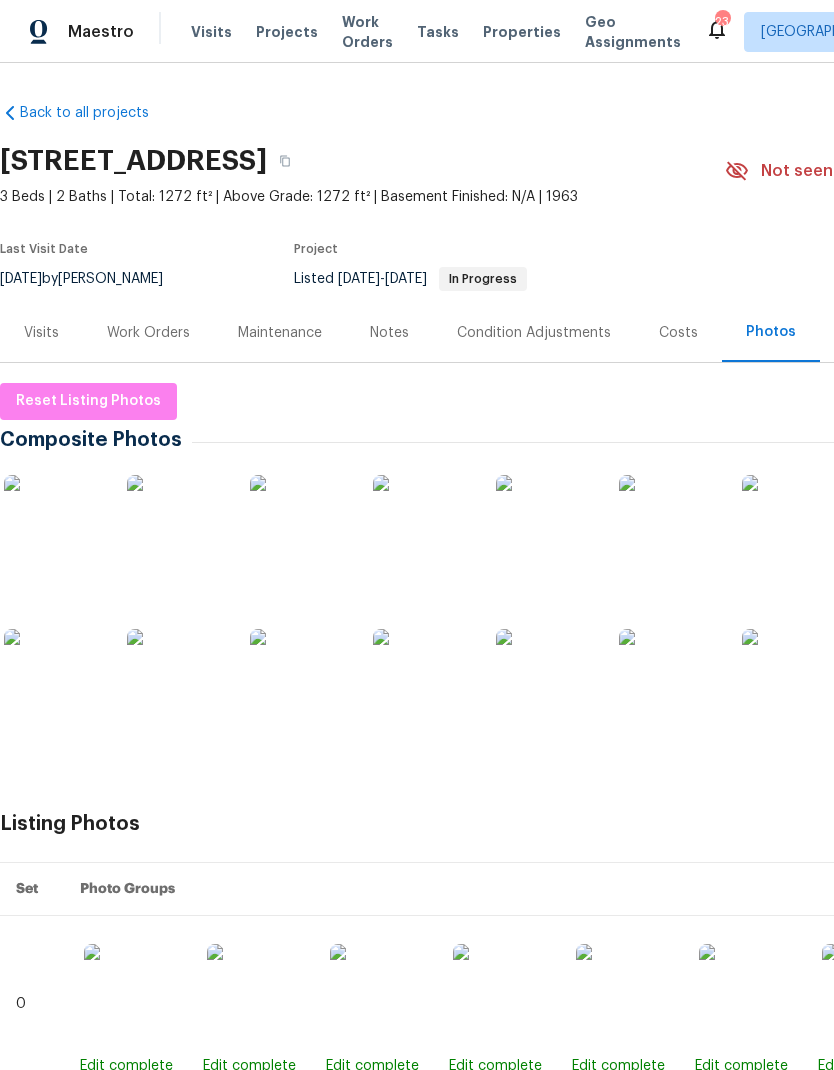 click on "Maintenance" at bounding box center [280, 333] 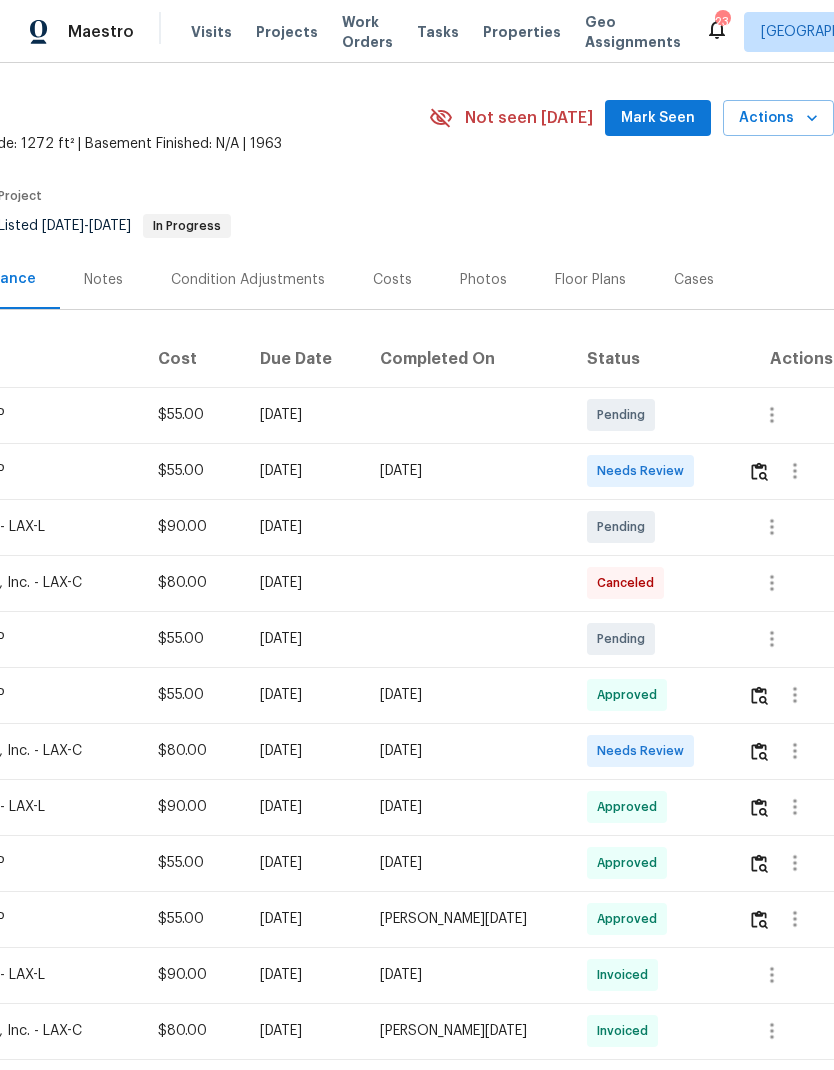 scroll, scrollTop: 53, scrollLeft: 296, axis: both 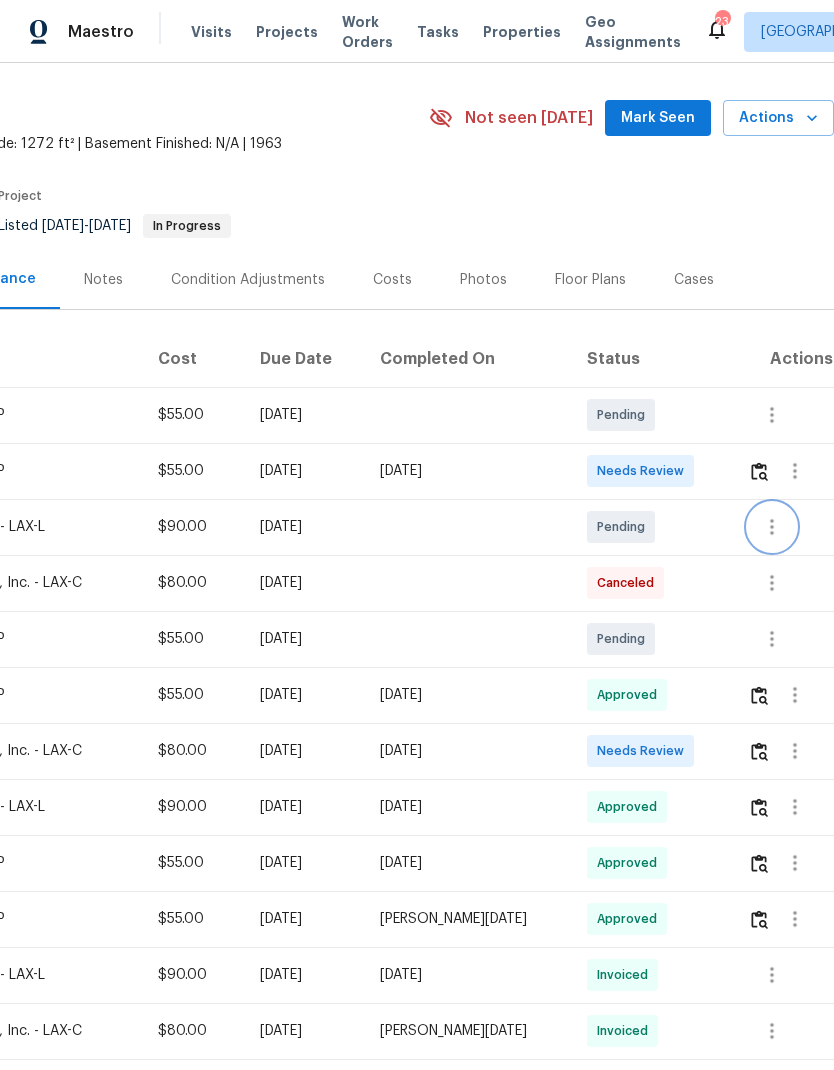 click 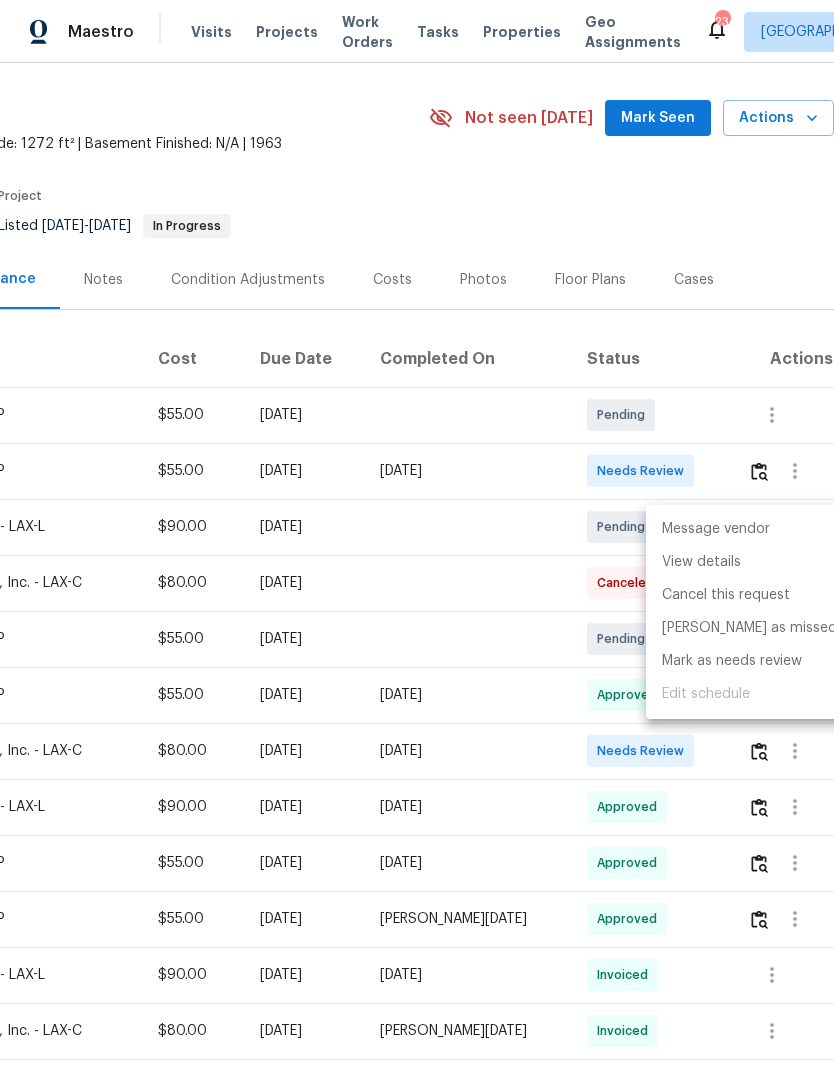 click on "Message vendor" at bounding box center [749, 529] 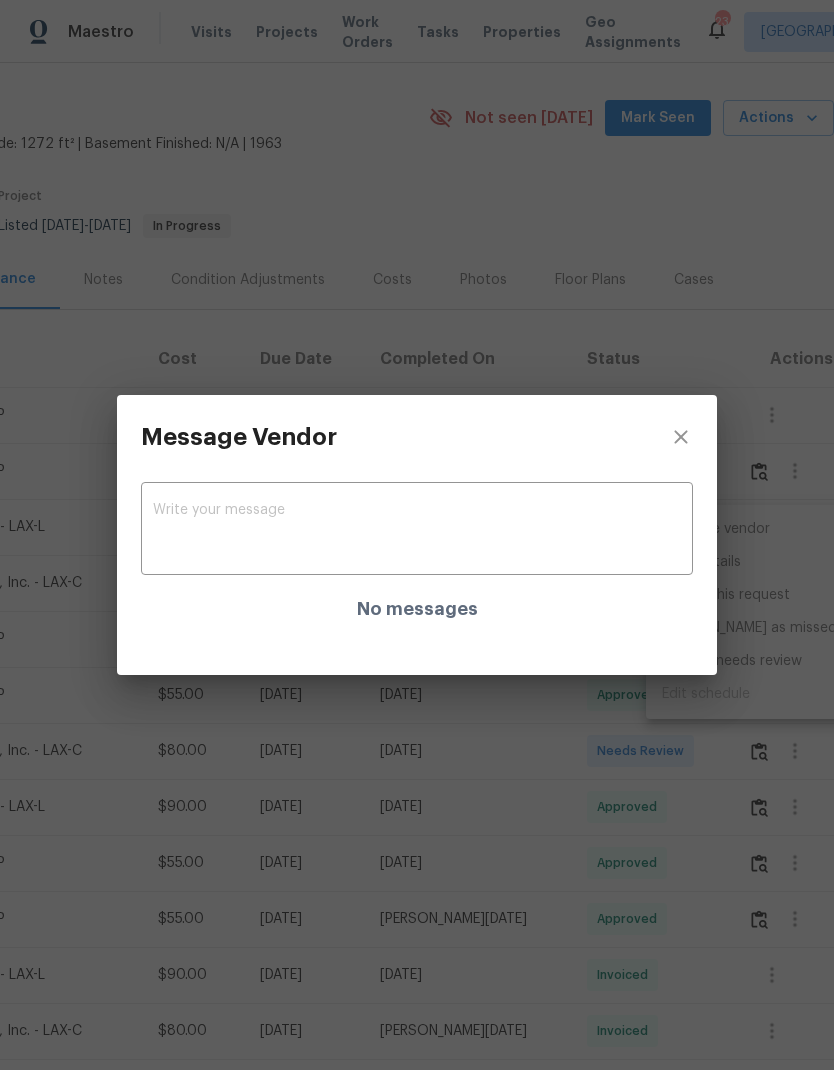 click at bounding box center (417, 531) 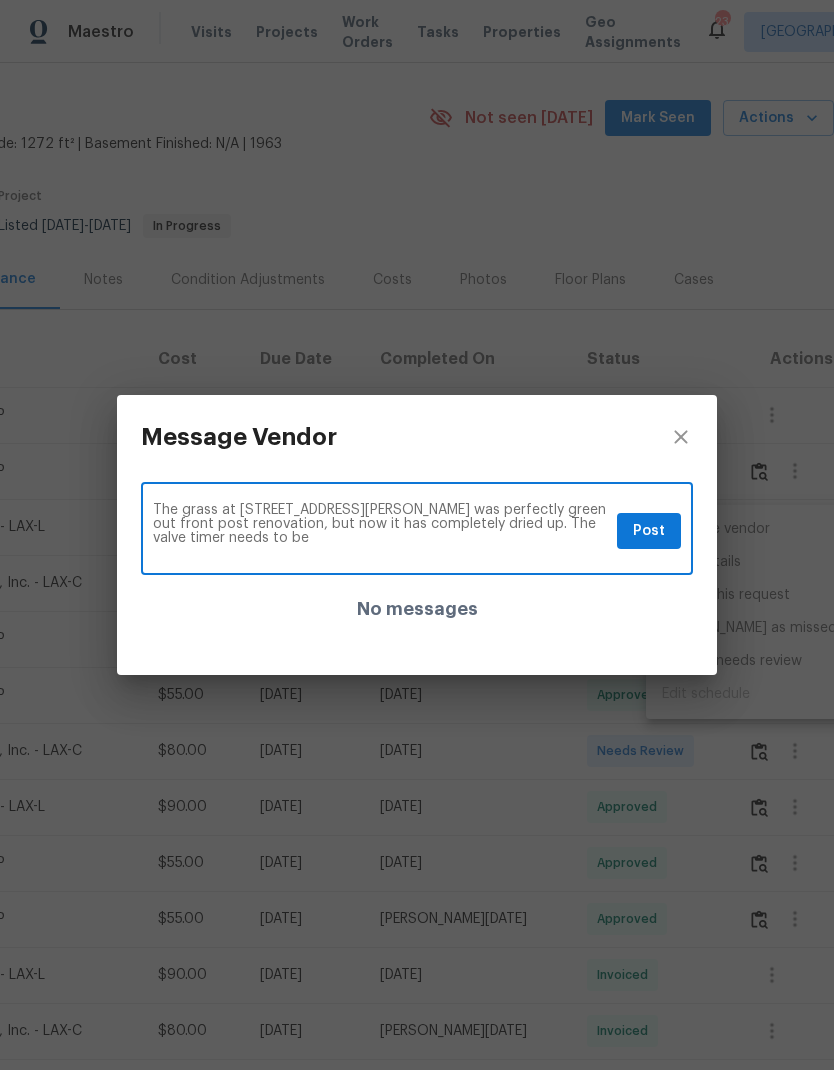 click on "The grass at [STREET_ADDRESS][PERSON_NAME] was perfectly green out front post renovation, but now it has completely dried up. The valve timer needs to be" at bounding box center [381, 531] 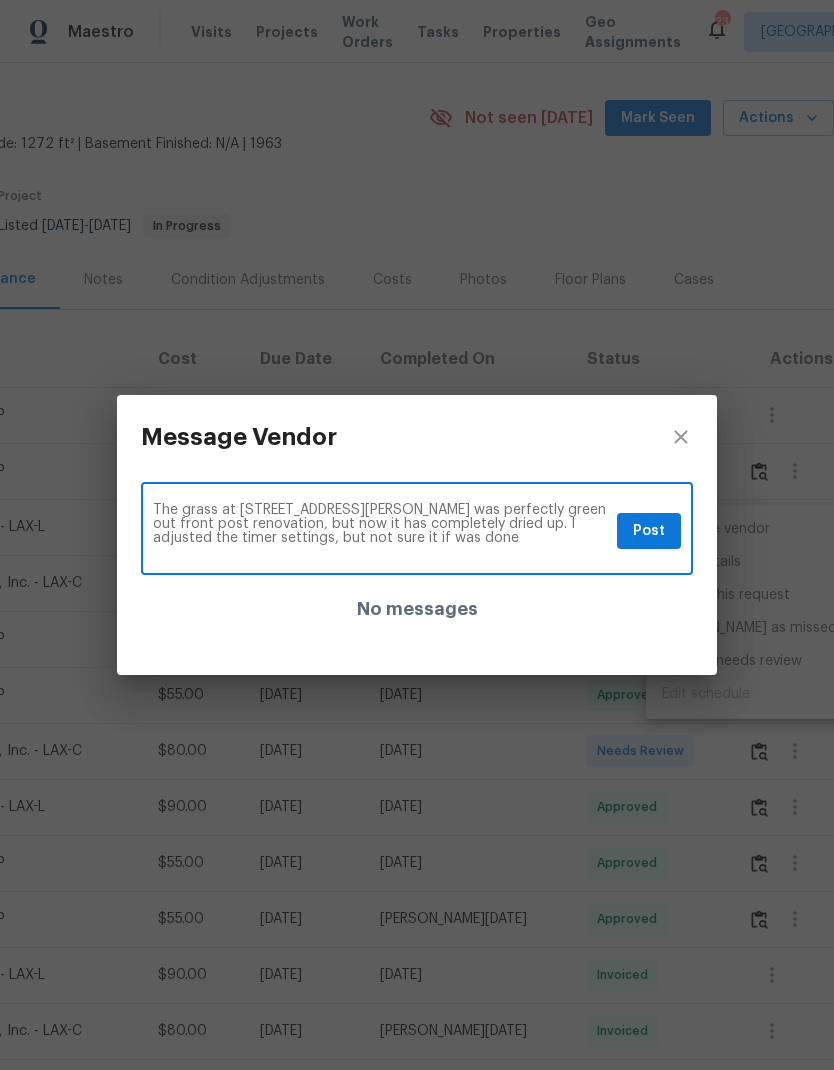 click on "The grass at [STREET_ADDRESS][PERSON_NAME] was perfectly green out front post renovation, but now it has completely dried up. I adjusted the timer settings, but not sure it if was done" at bounding box center (381, 531) 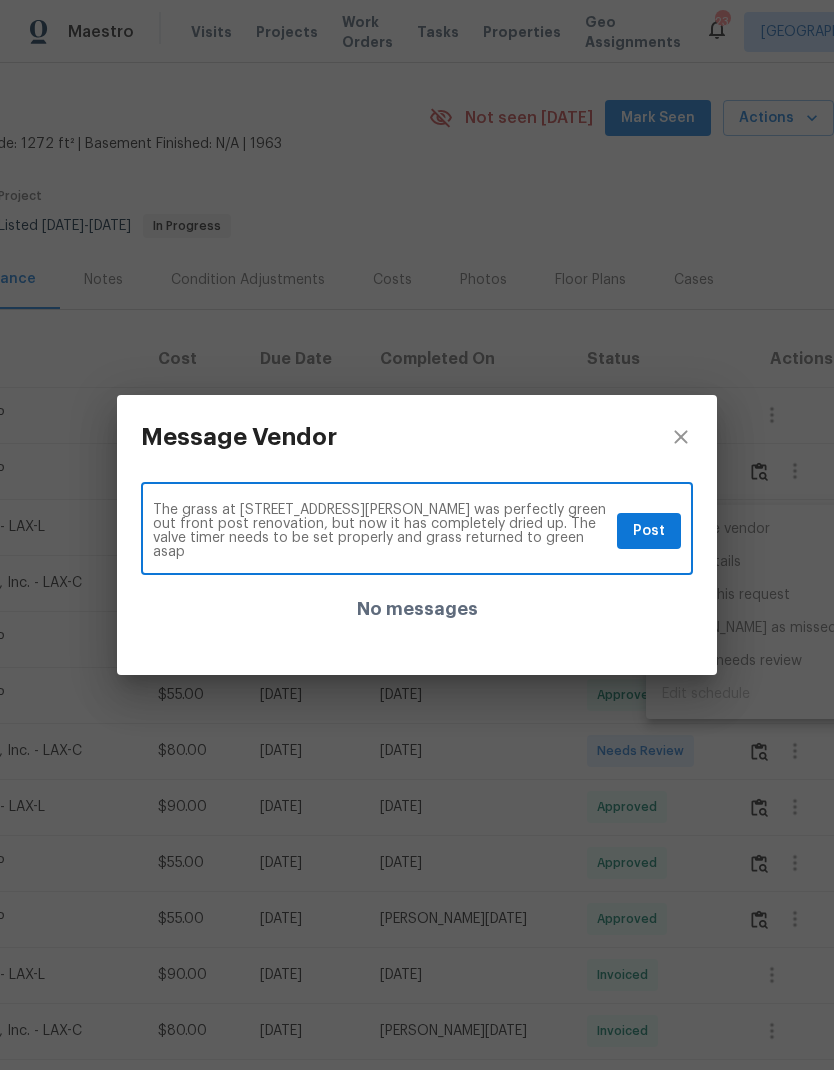 type on "The grass at [STREET_ADDRESS][PERSON_NAME] was perfectly green out front post renovation, but now it has completely dried up. The valve timer needs to be set properly and grass returned to green asap" 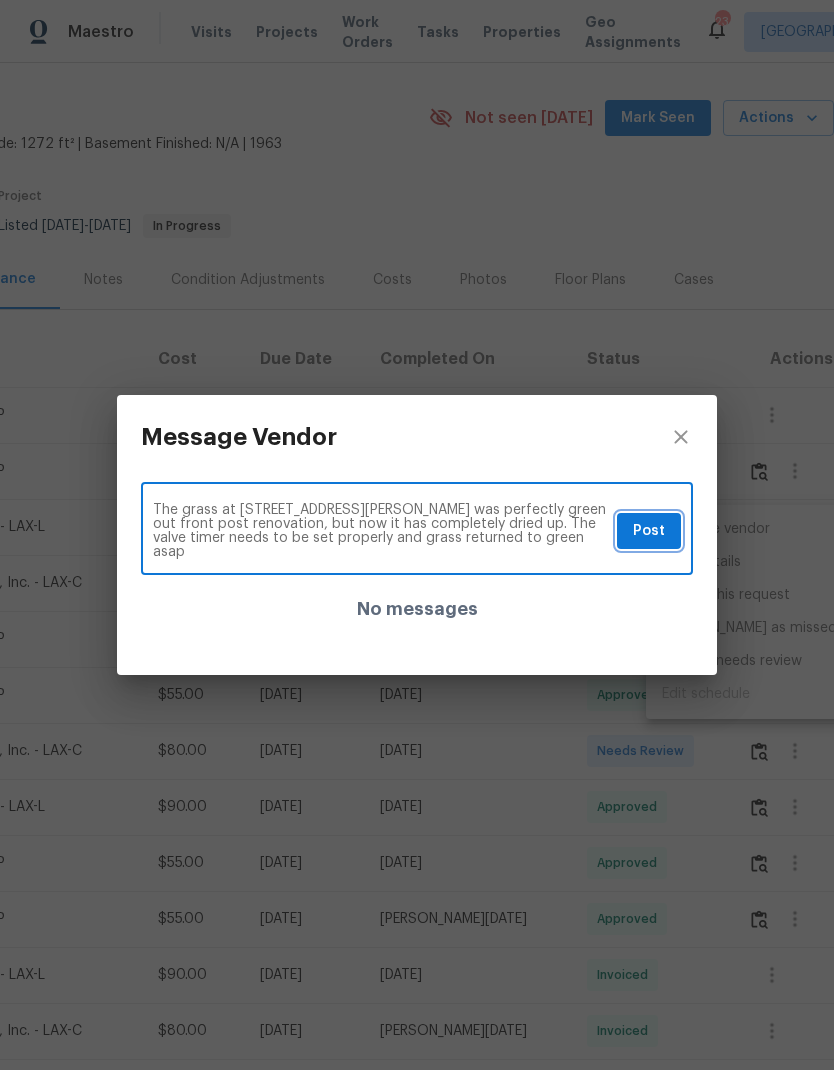 click on "Post" at bounding box center [649, 531] 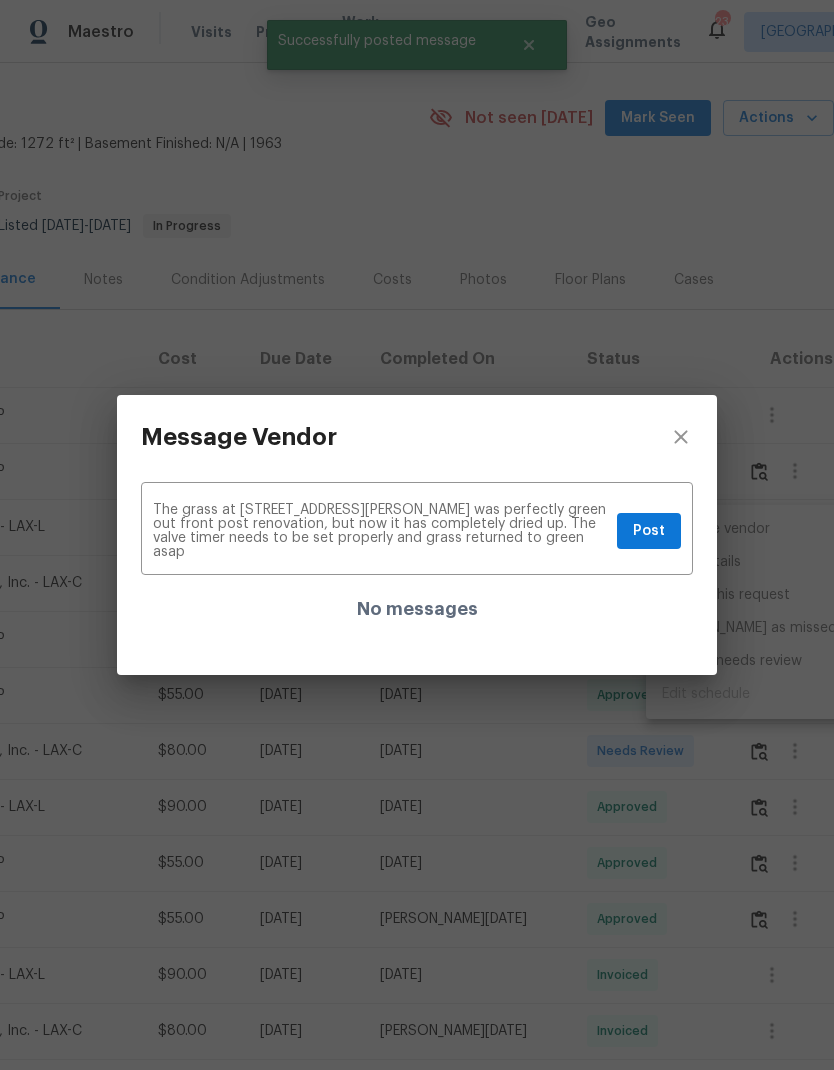 type 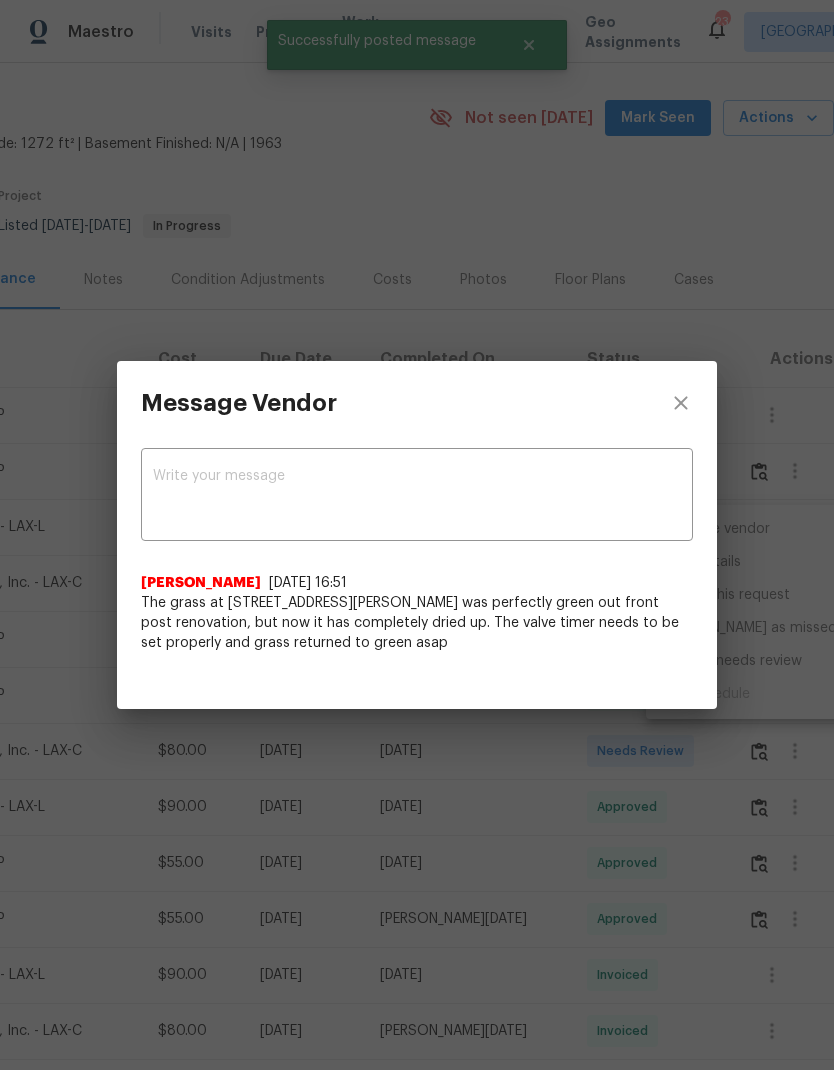 click 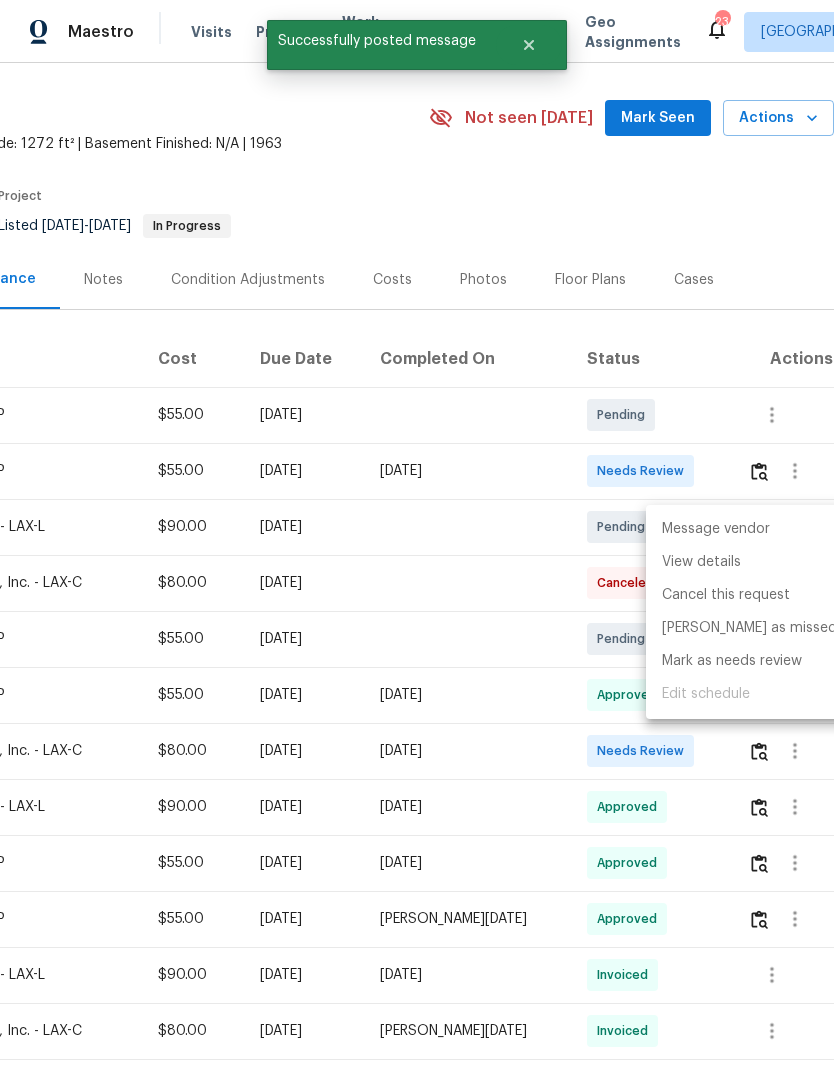click at bounding box center [417, 535] 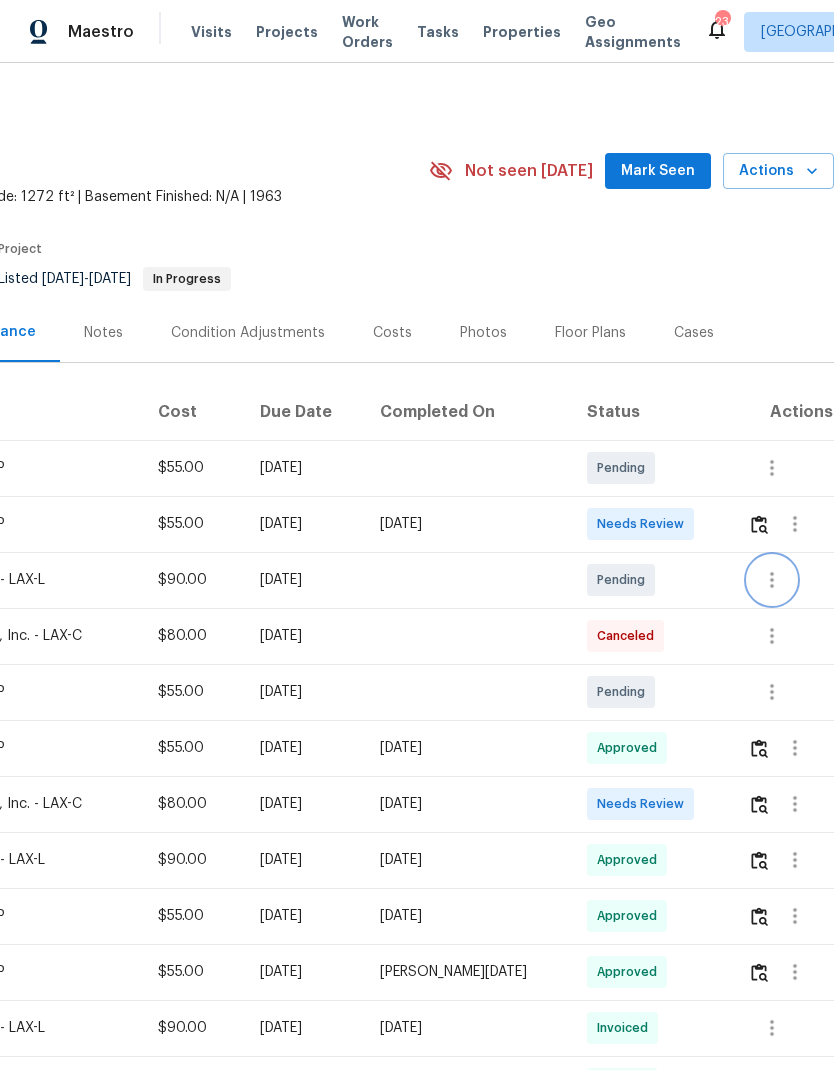 scroll, scrollTop: 0, scrollLeft: 296, axis: horizontal 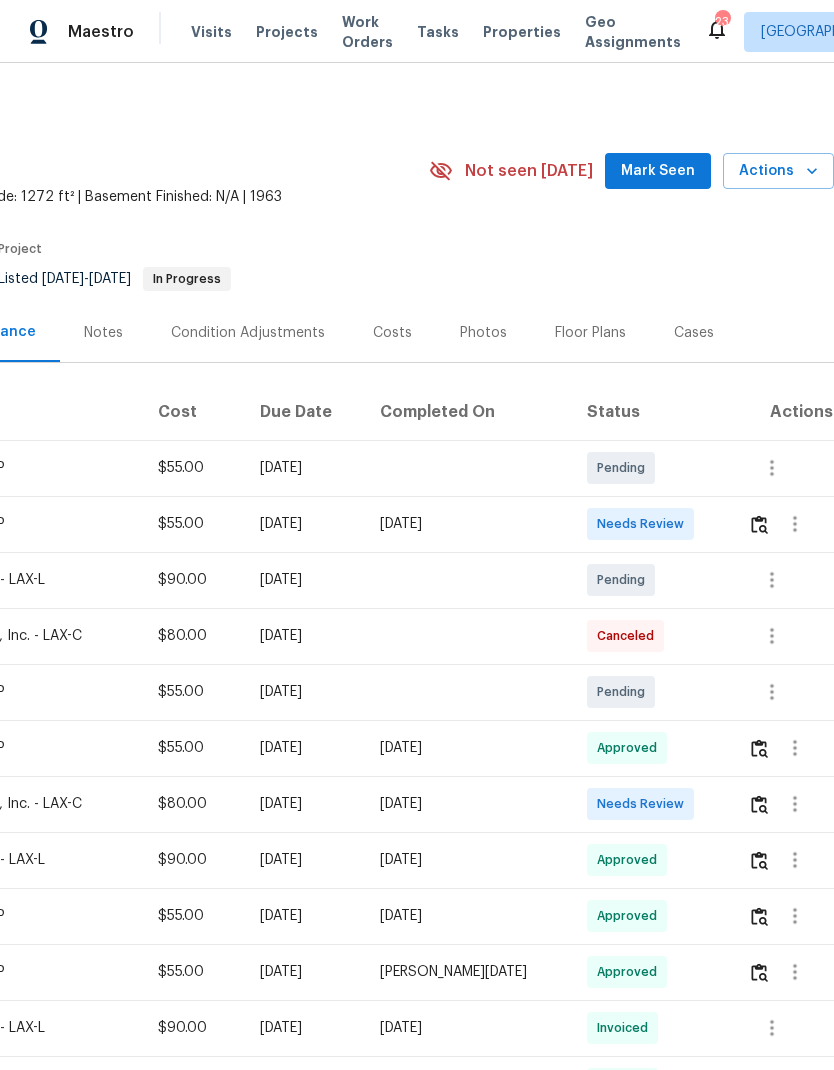 click on "Notes" at bounding box center (103, 333) 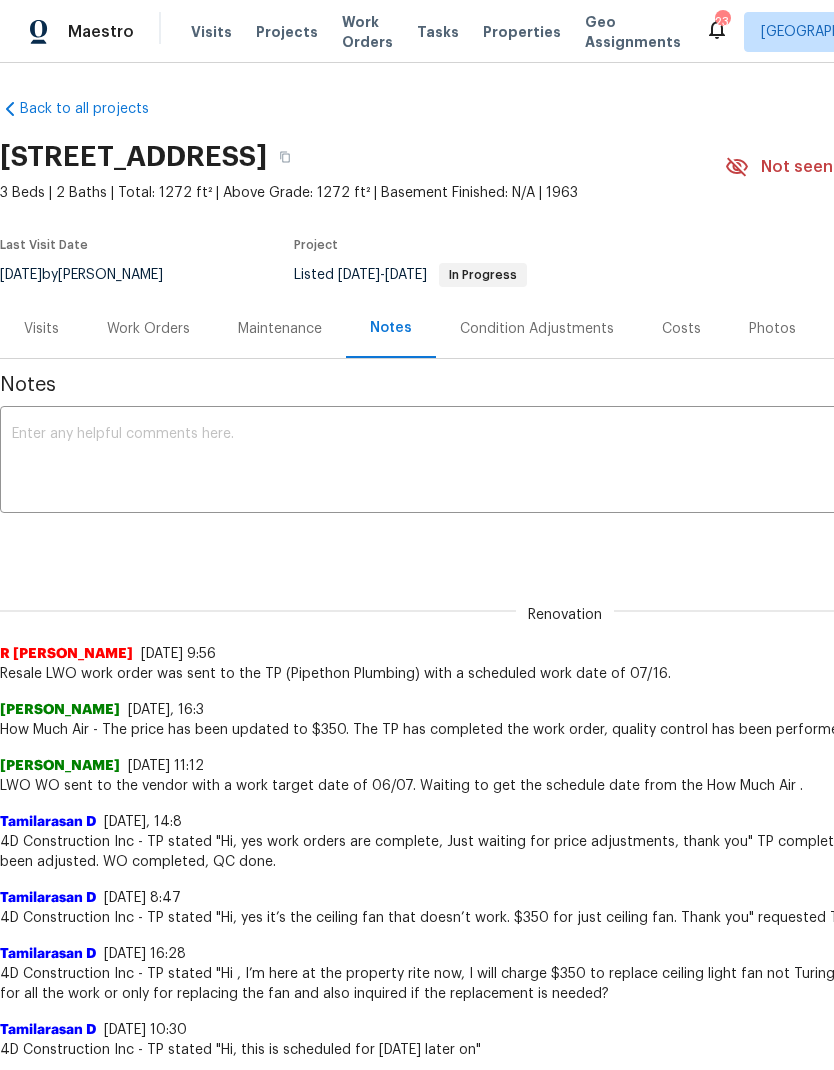 scroll, scrollTop: 4, scrollLeft: 0, axis: vertical 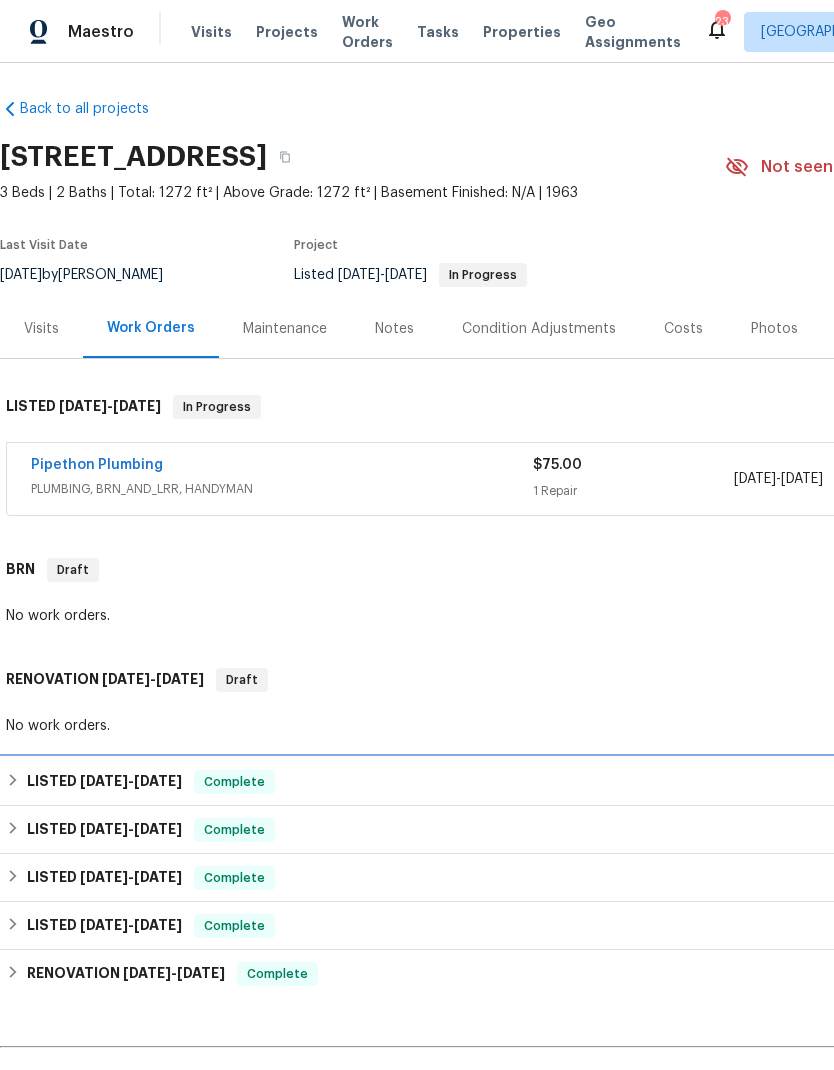 click on "[DATE]" at bounding box center (104, 781) 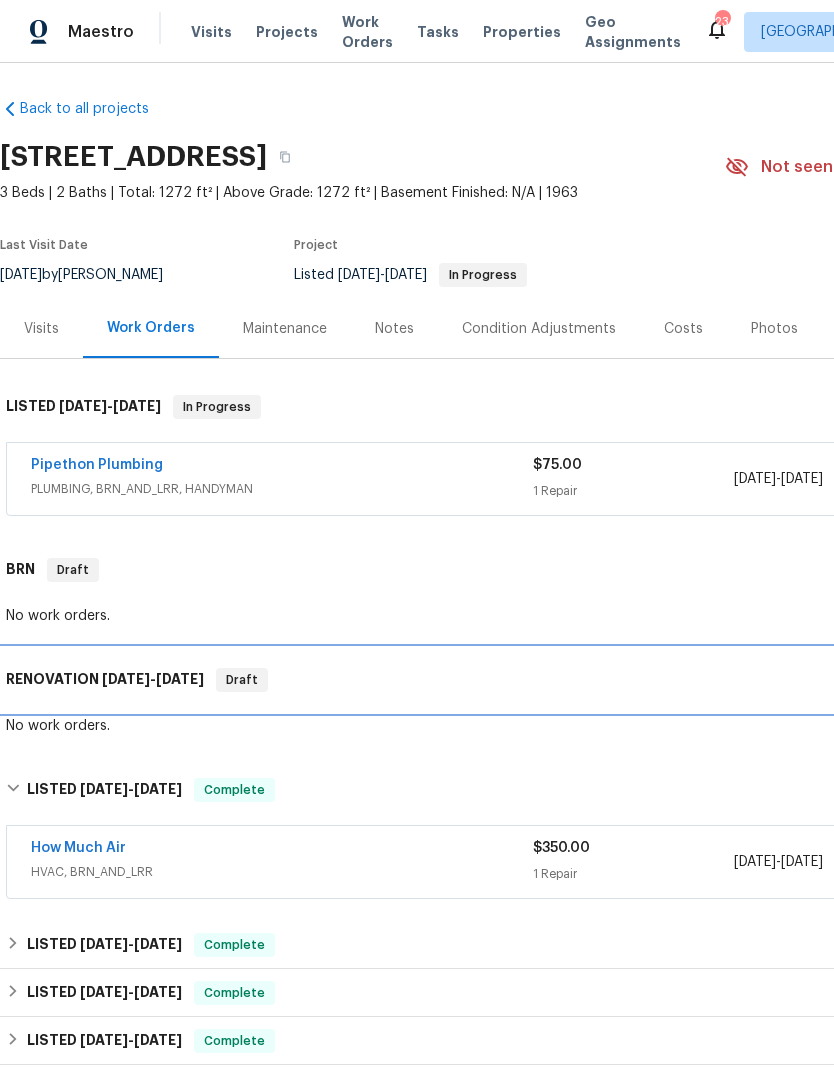 click on "[DATE]" at bounding box center (180, 679) 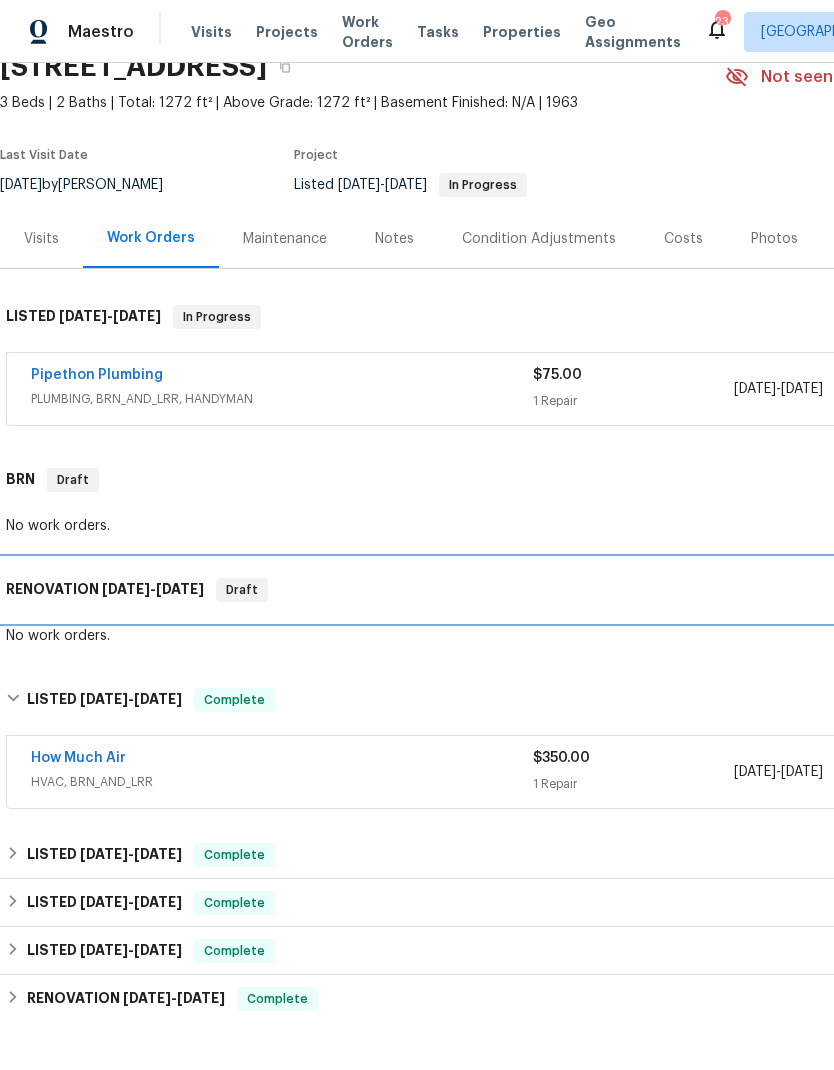 scroll, scrollTop: 95, scrollLeft: 0, axis: vertical 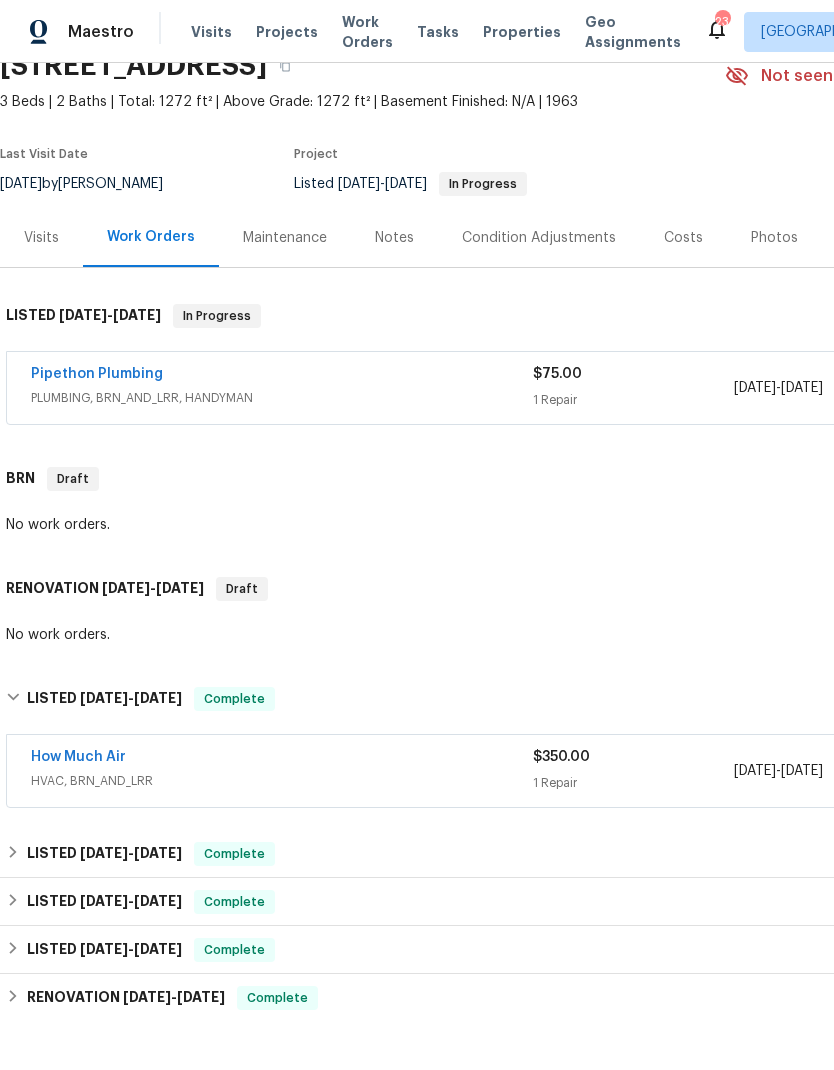 click on "How Much Air" at bounding box center [78, 757] 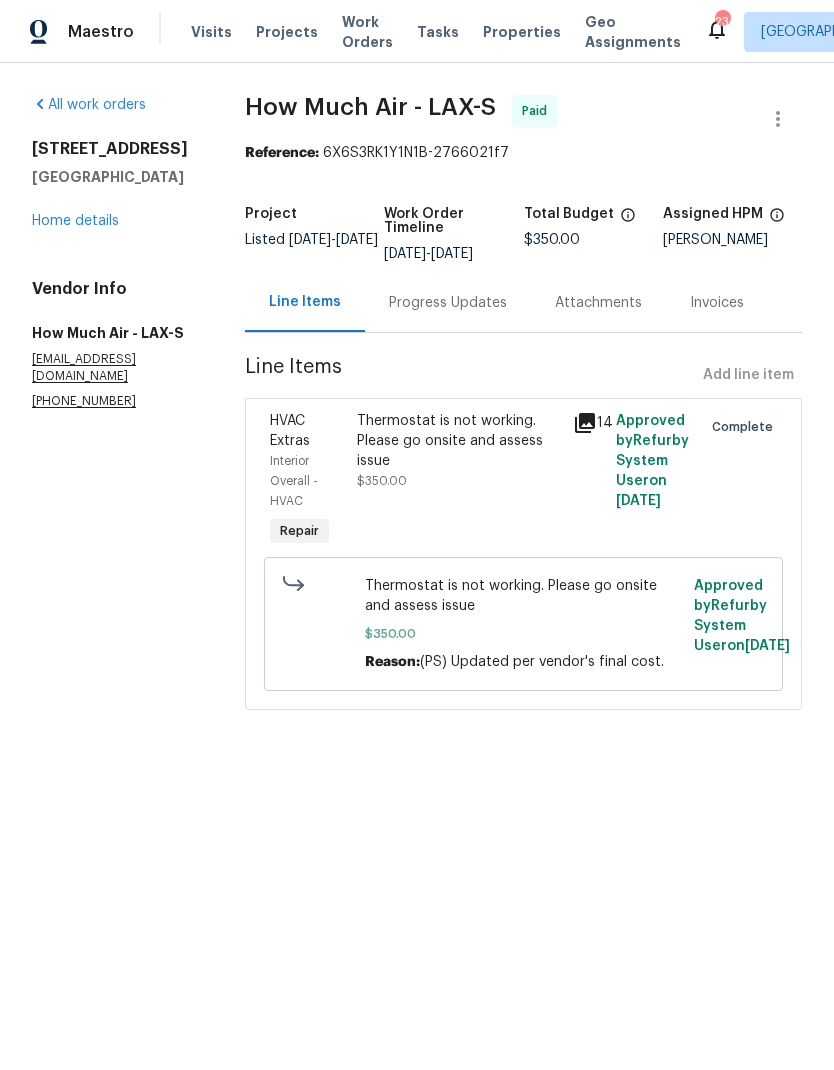 click 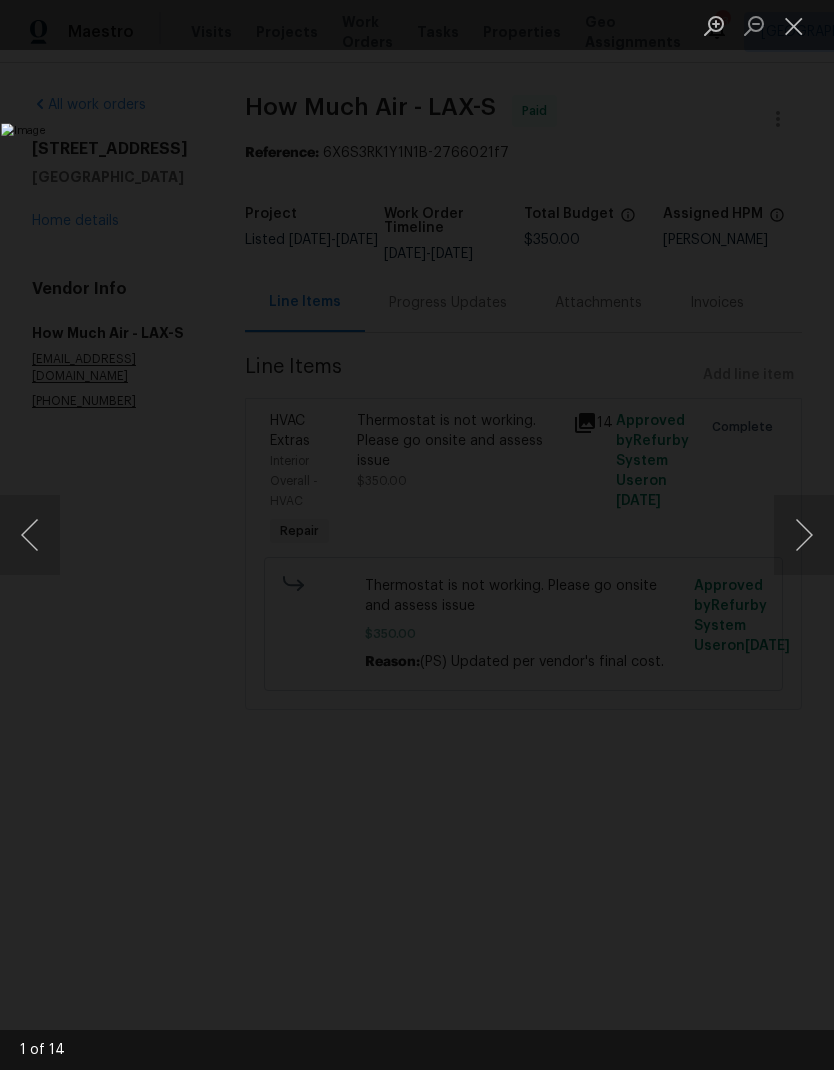 click at bounding box center (794, 25) 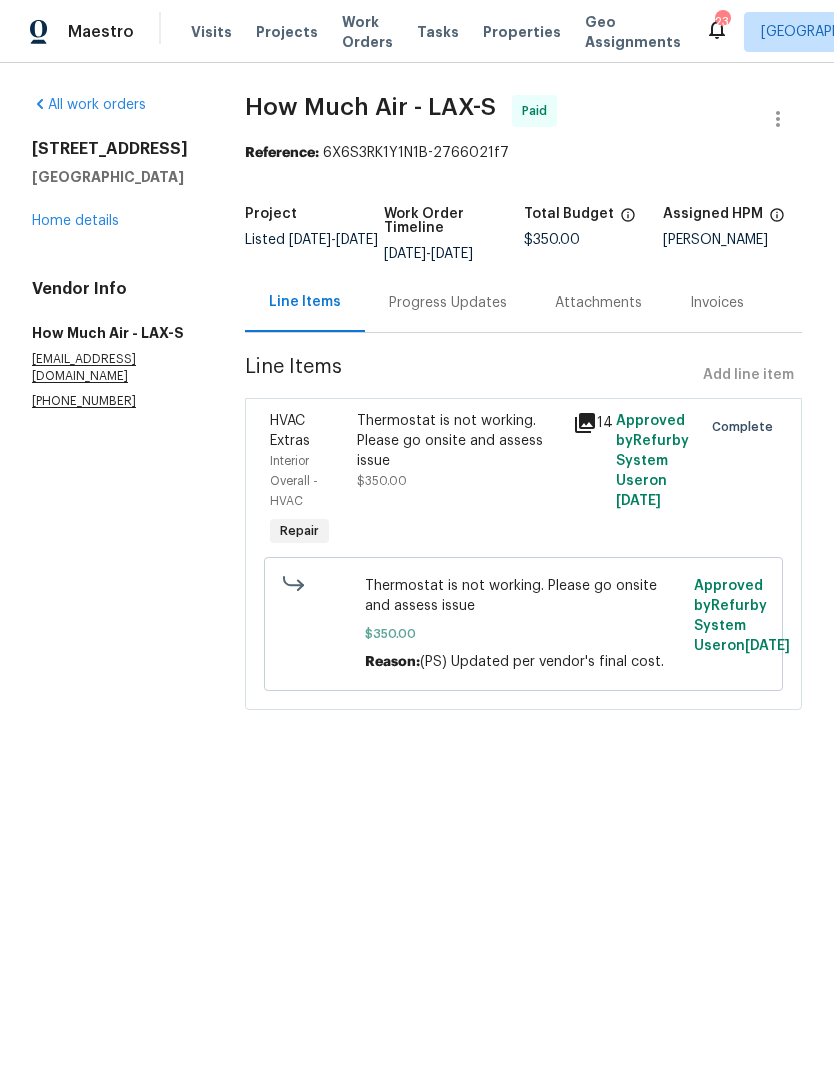 click on "Progress Updates" at bounding box center (448, 303) 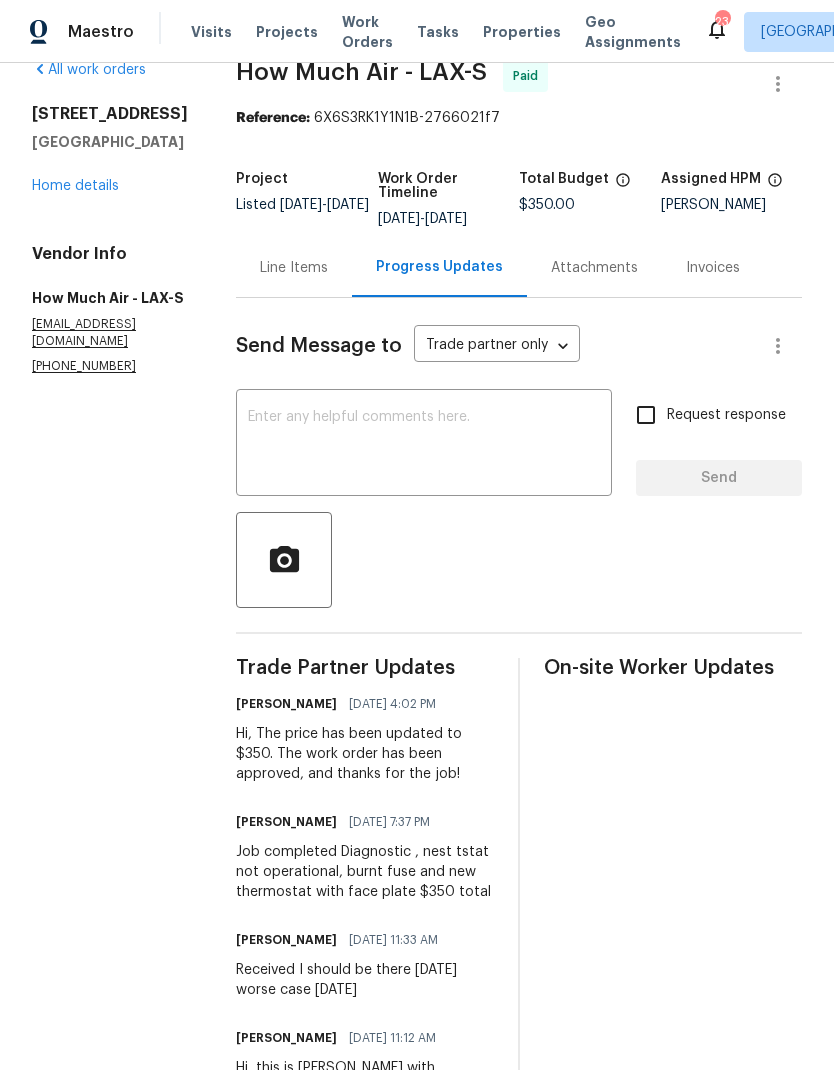 scroll, scrollTop: 25, scrollLeft: 0, axis: vertical 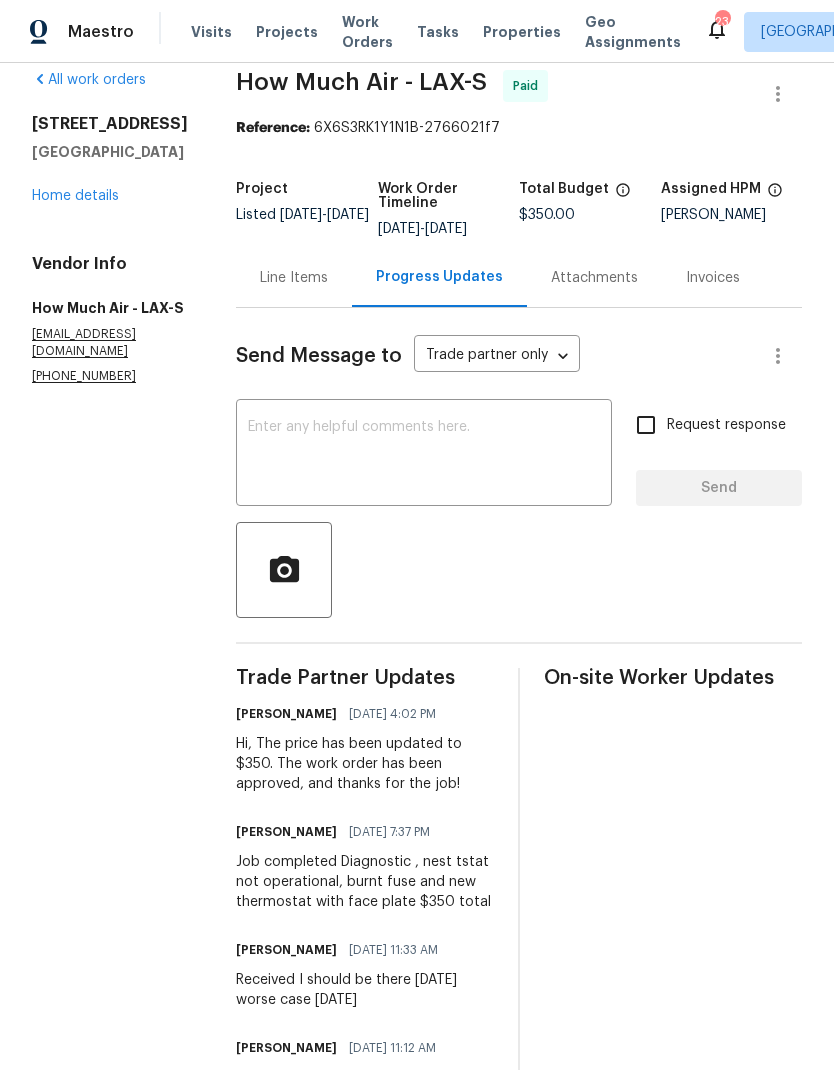 click on "Line Items" at bounding box center (294, 278) 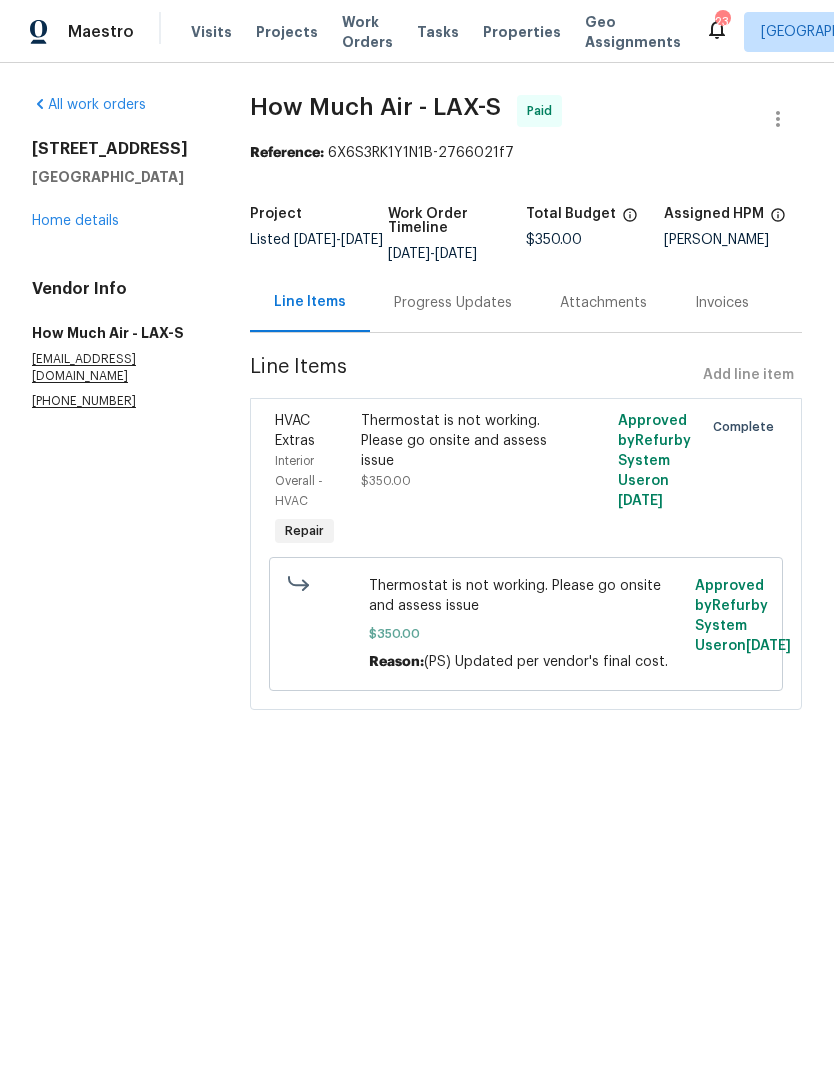 scroll, scrollTop: 0, scrollLeft: 0, axis: both 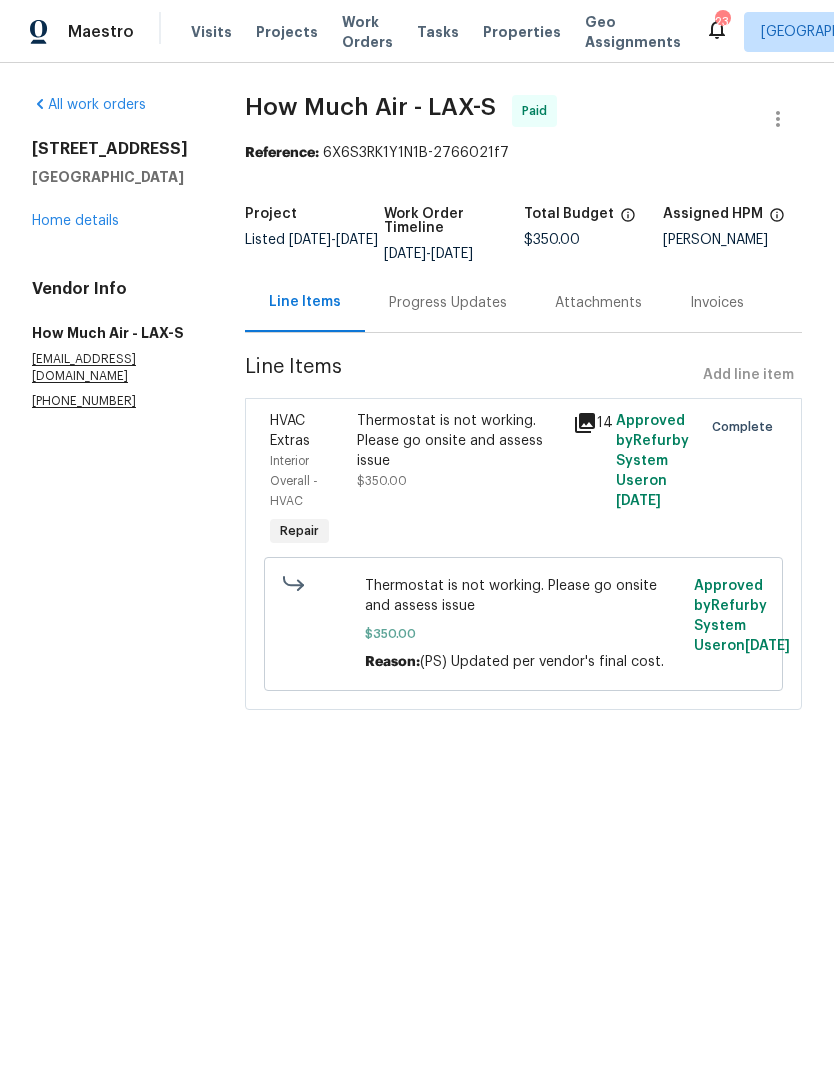 click 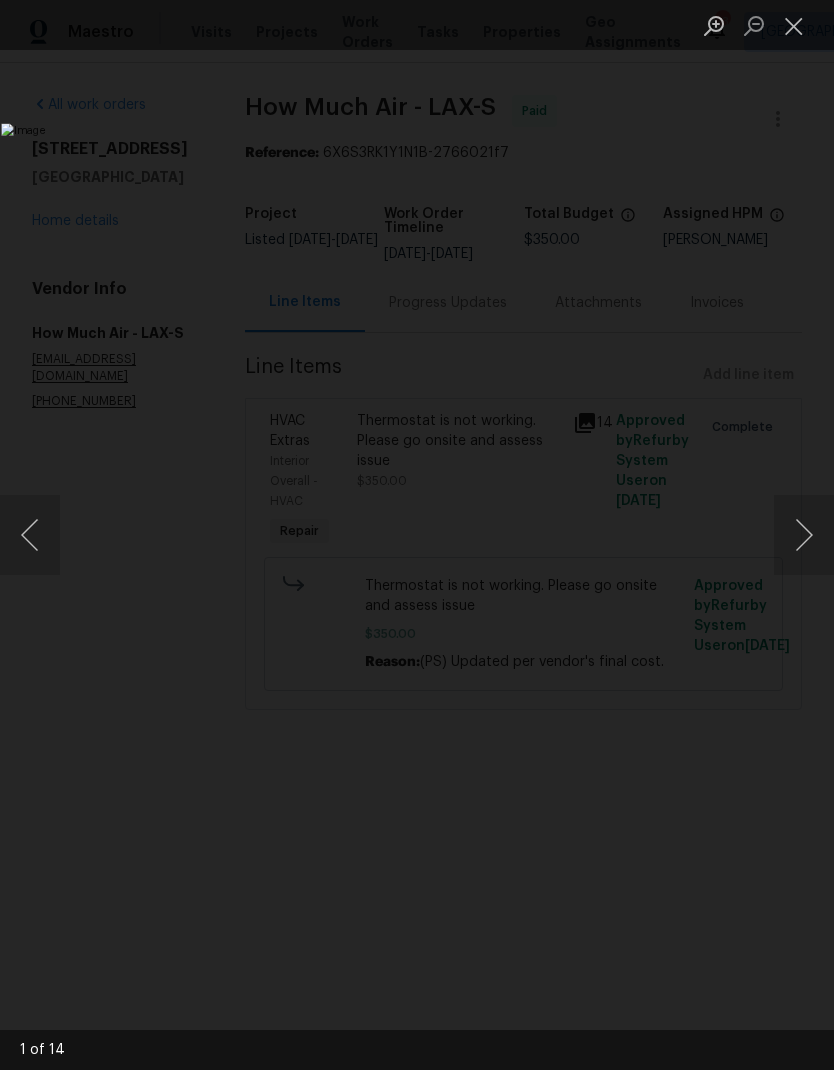 click at bounding box center [804, 535] 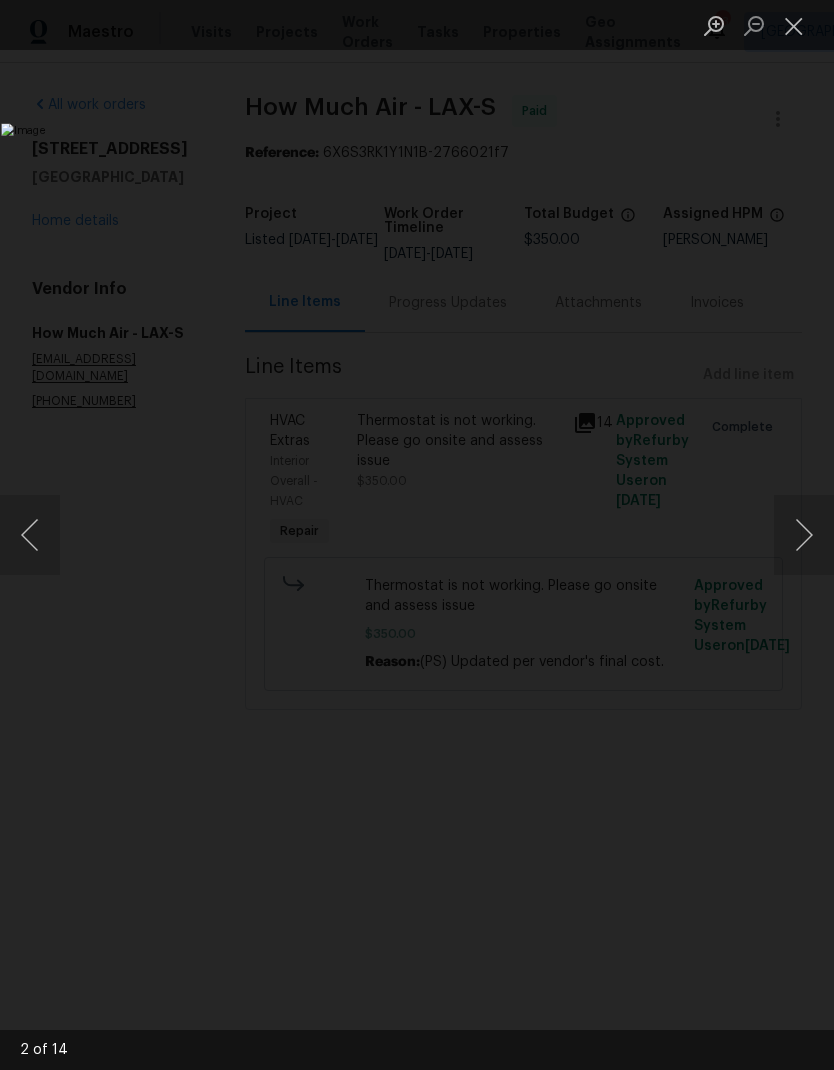 click at bounding box center (804, 535) 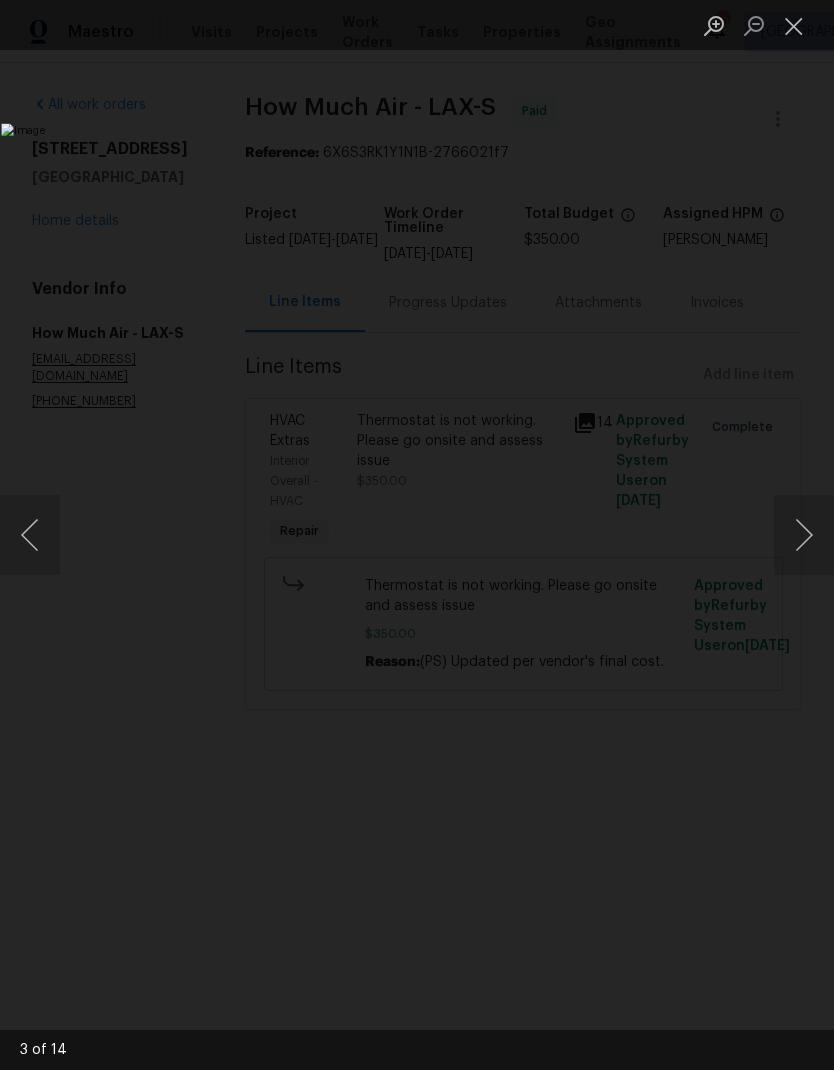 click at bounding box center [804, 535] 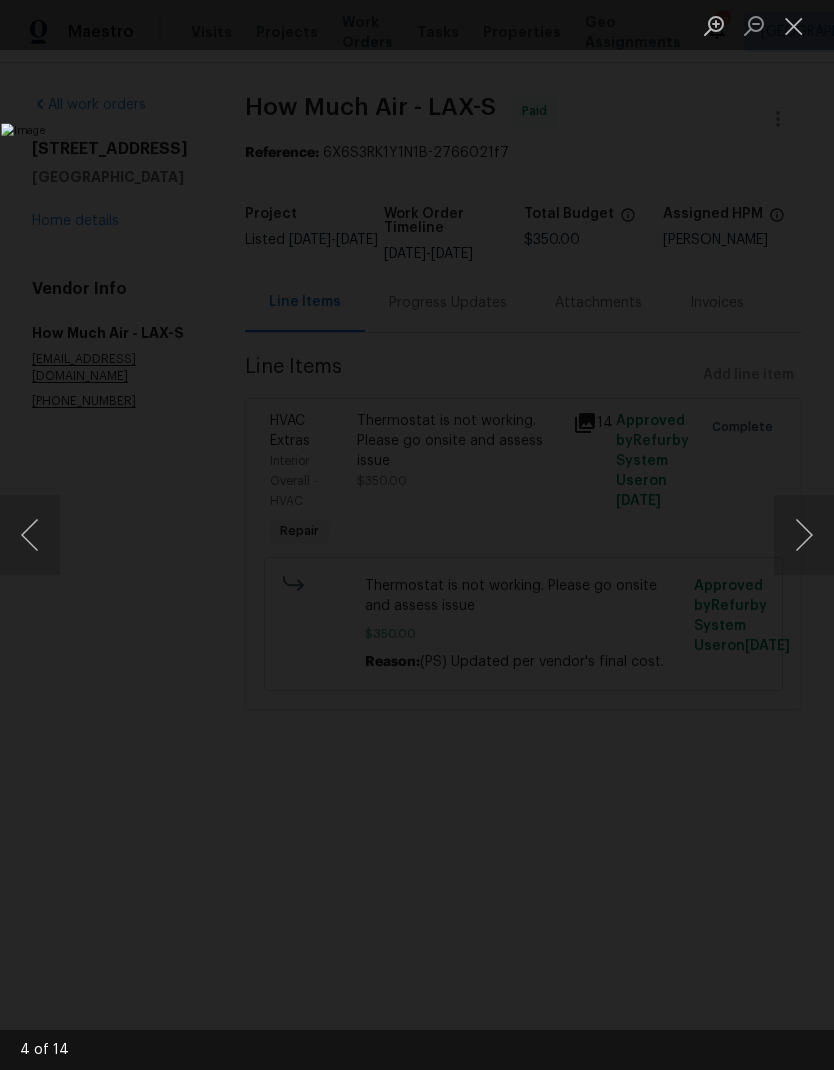 click at bounding box center (804, 535) 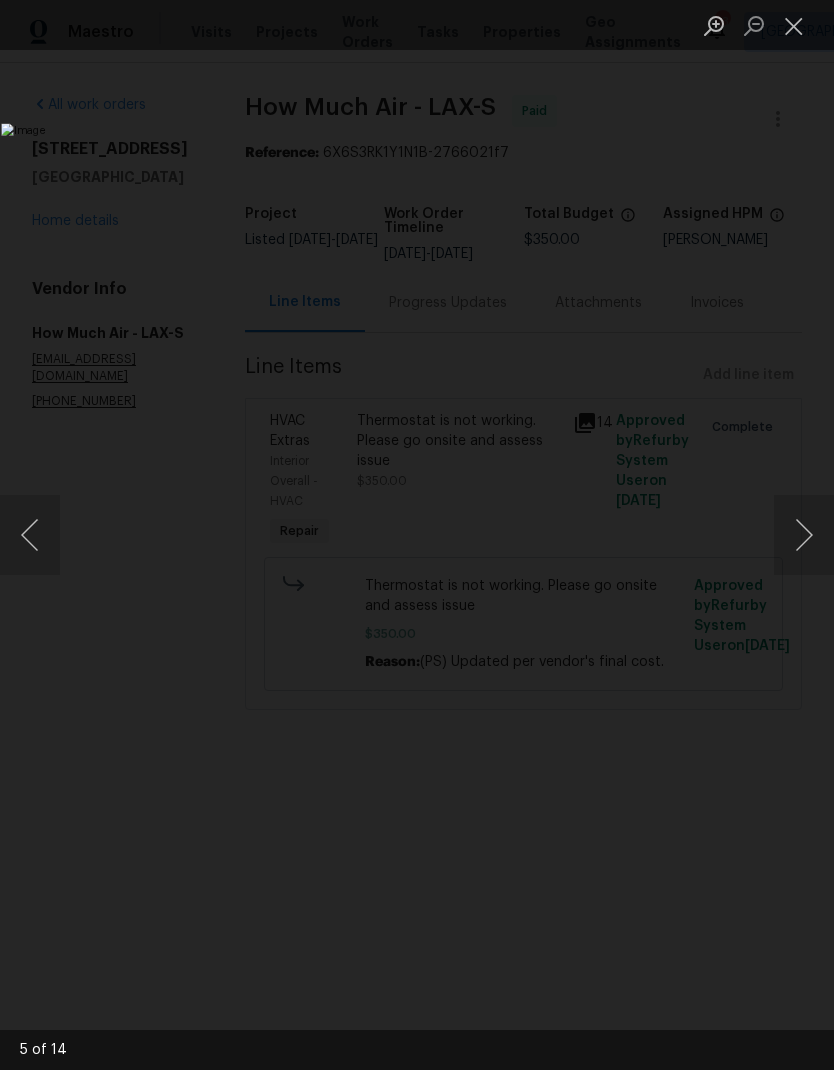 click at bounding box center (804, 535) 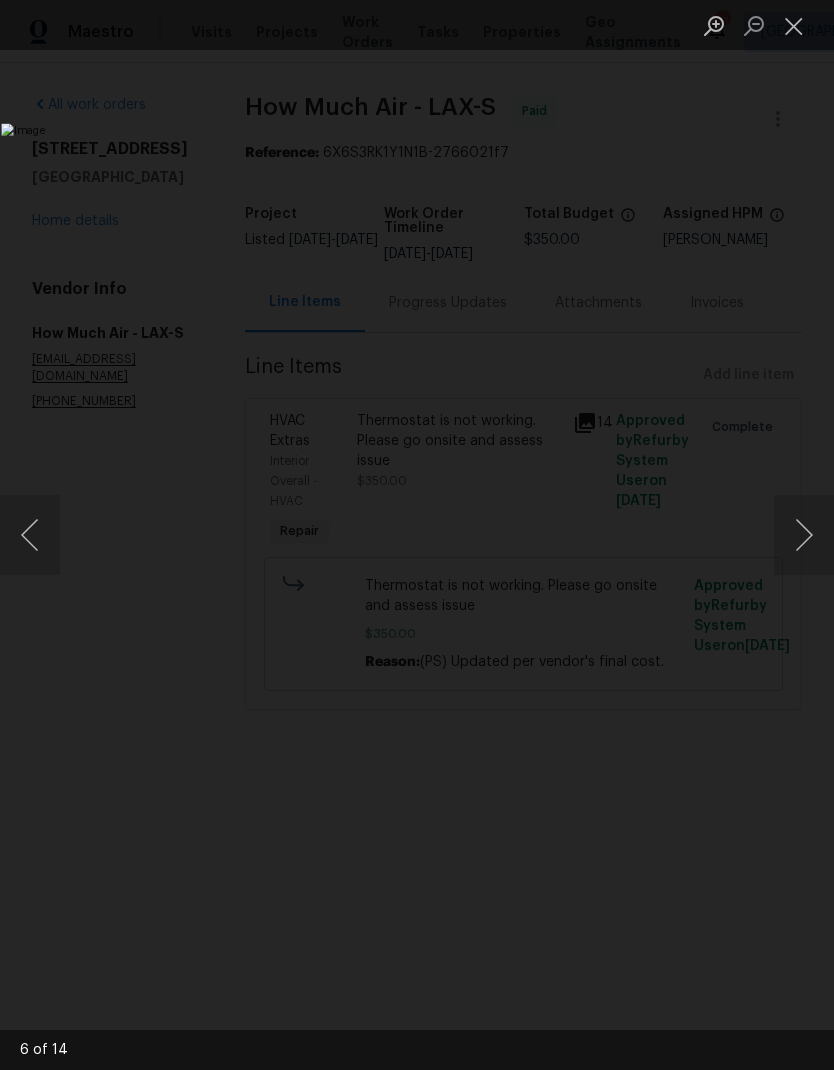 click at bounding box center (804, 535) 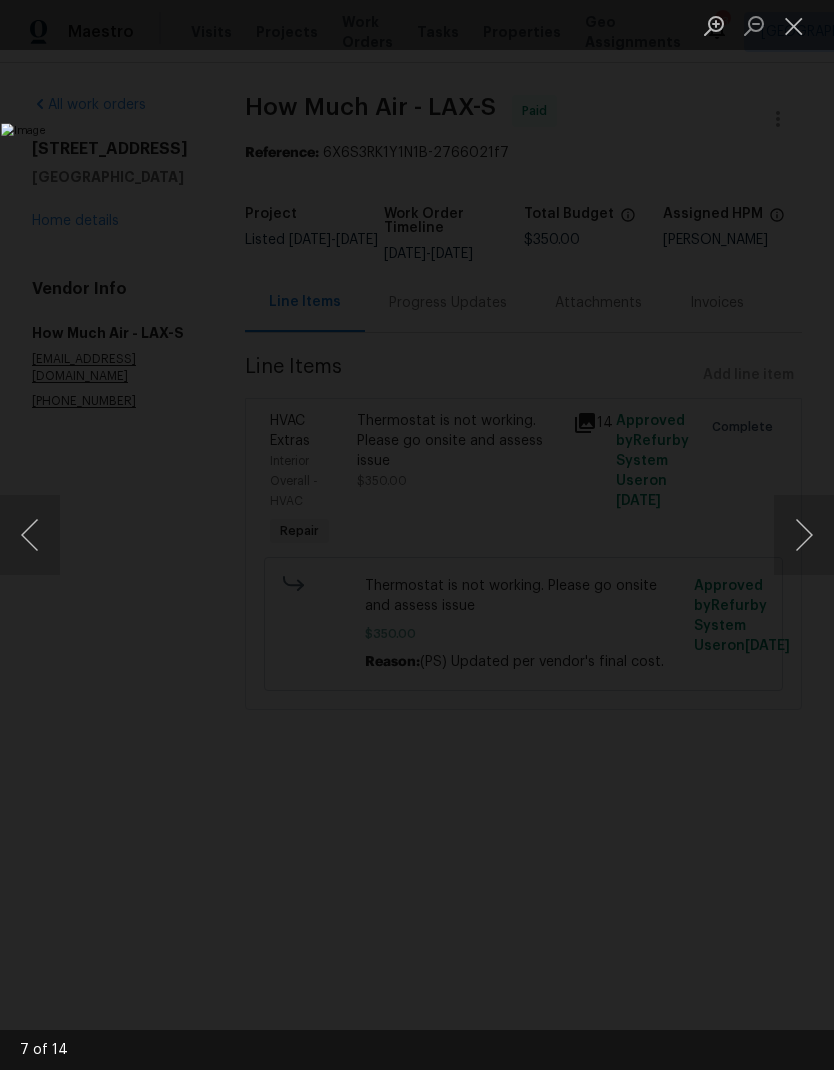 click at bounding box center (804, 535) 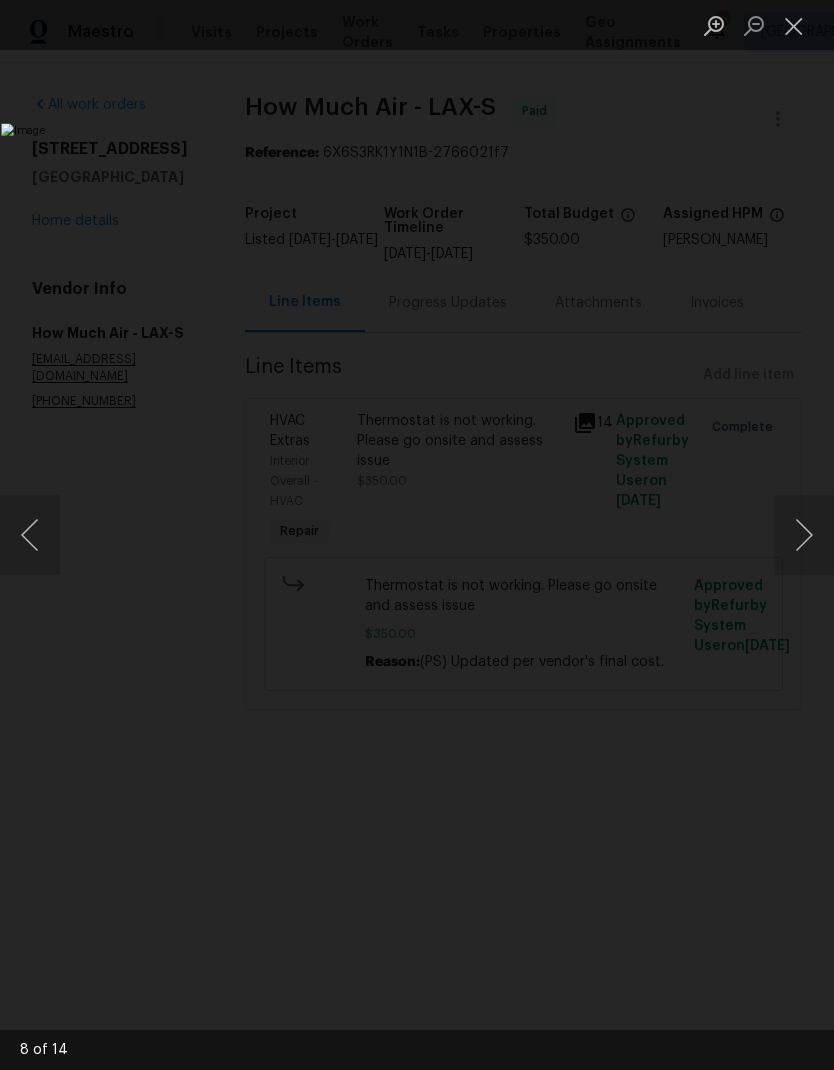 click at bounding box center (804, 535) 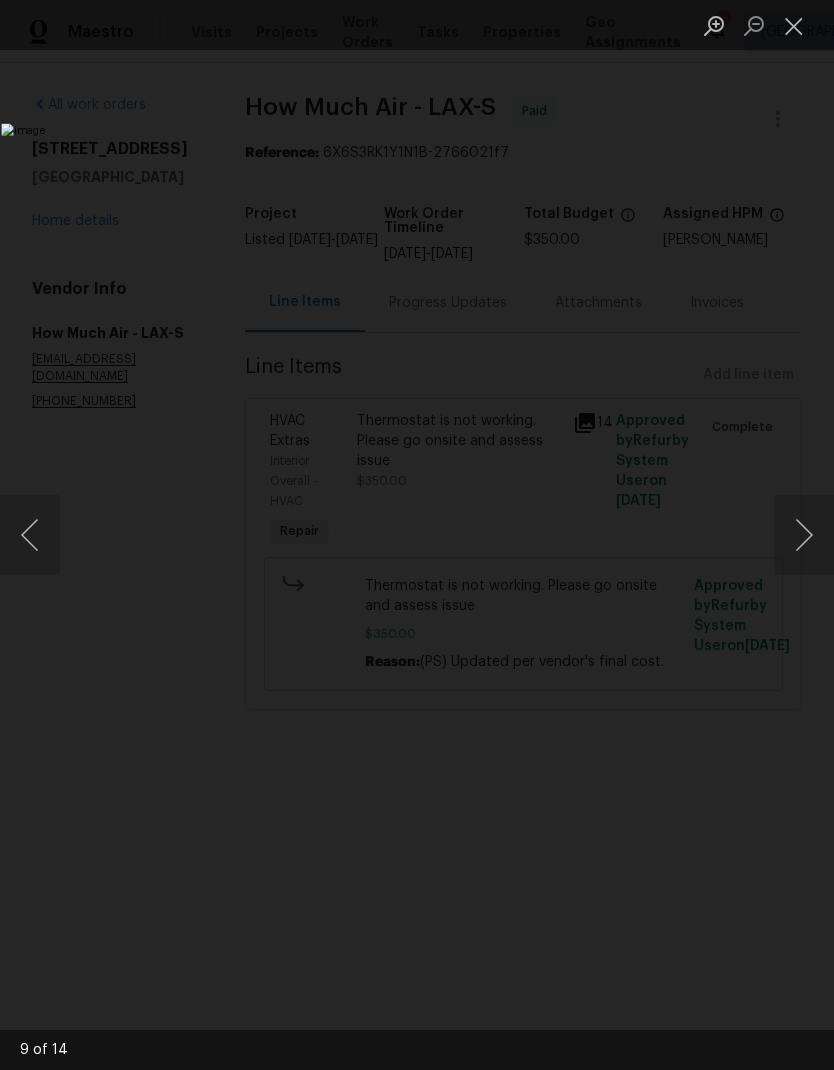 click at bounding box center (804, 535) 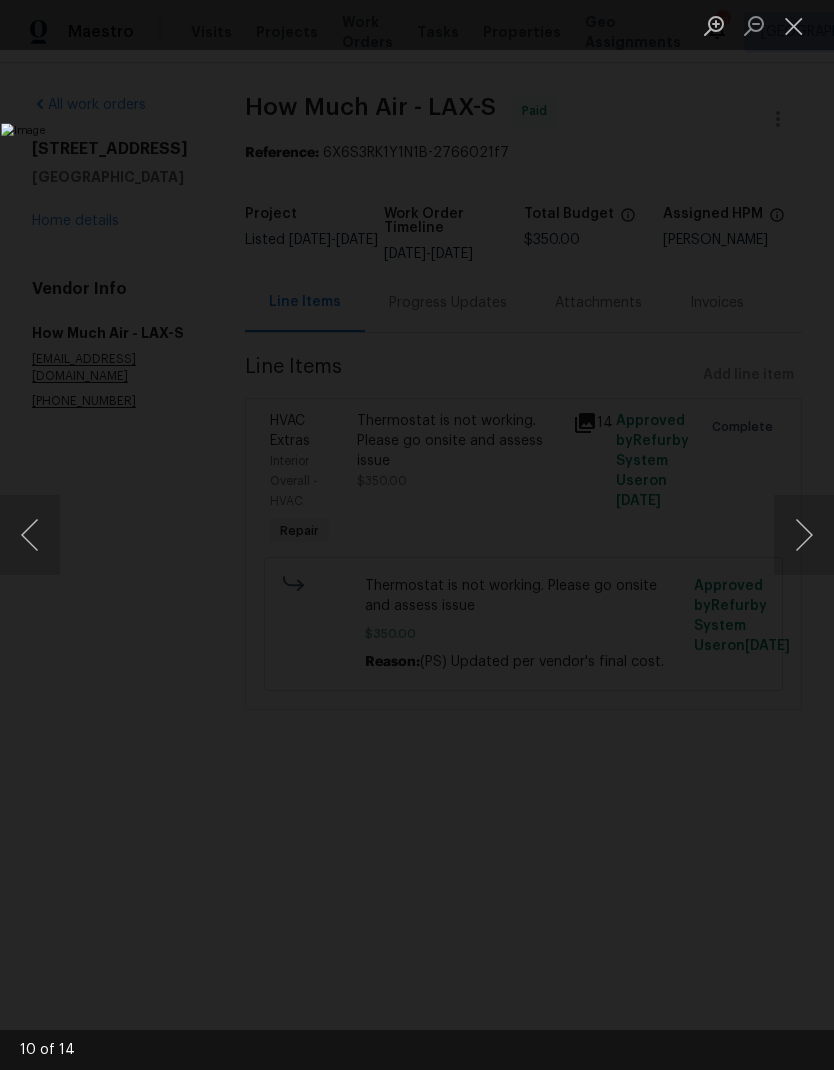 click at bounding box center [804, 535] 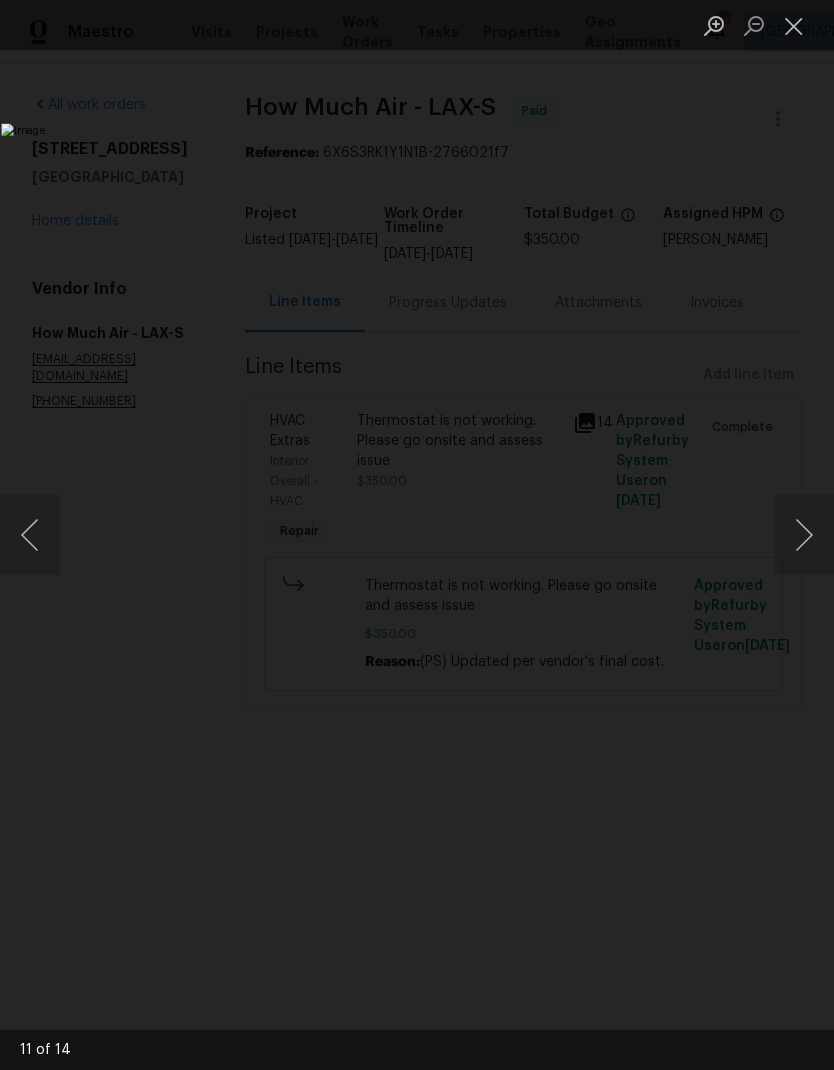 click at bounding box center (804, 535) 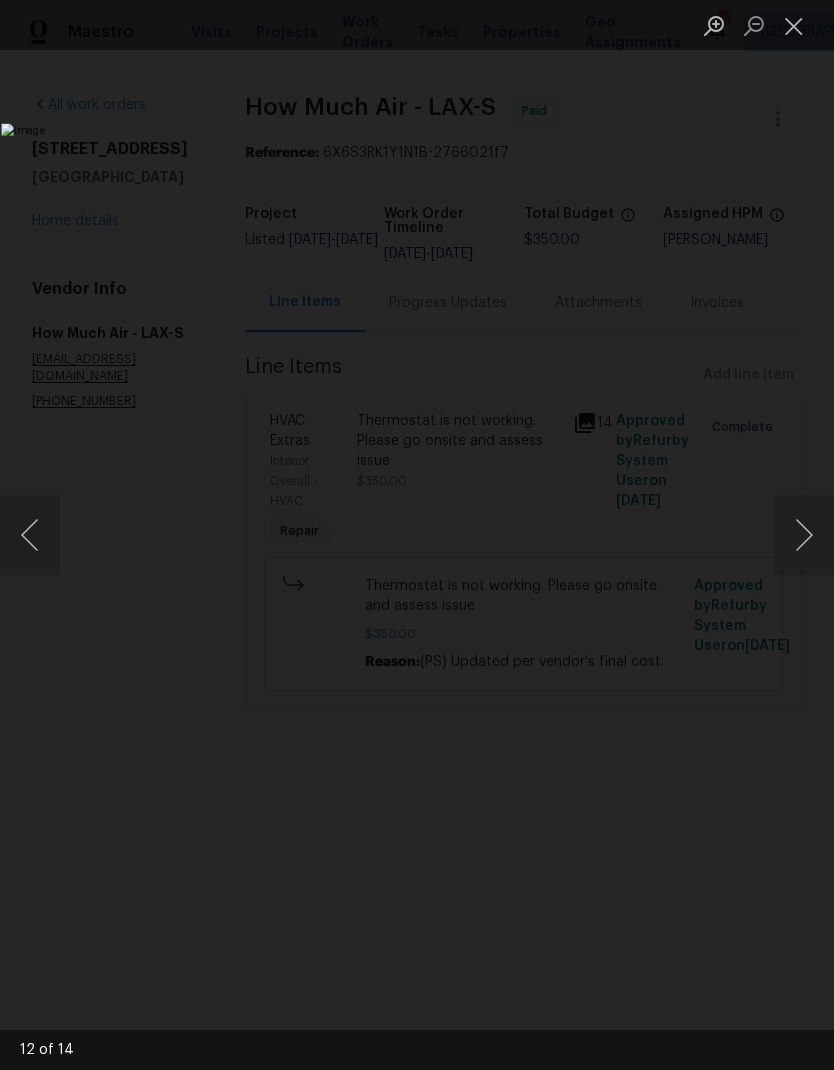click at bounding box center (804, 535) 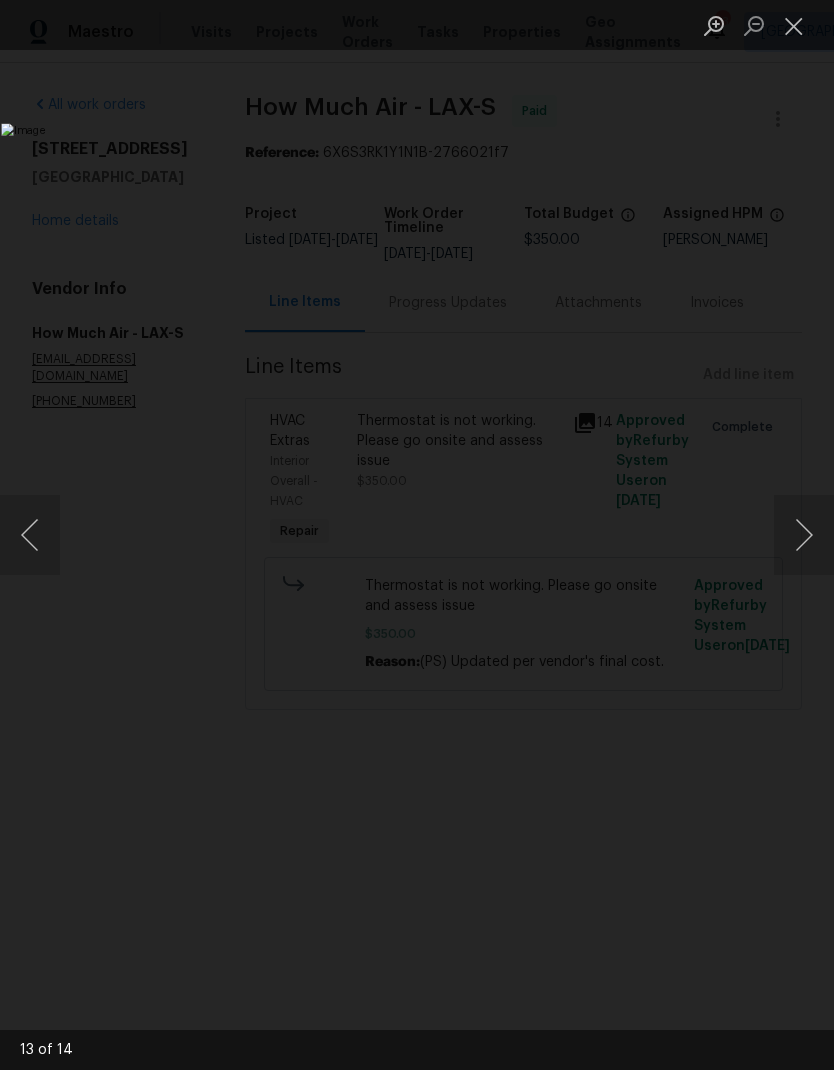 click at bounding box center [804, 535] 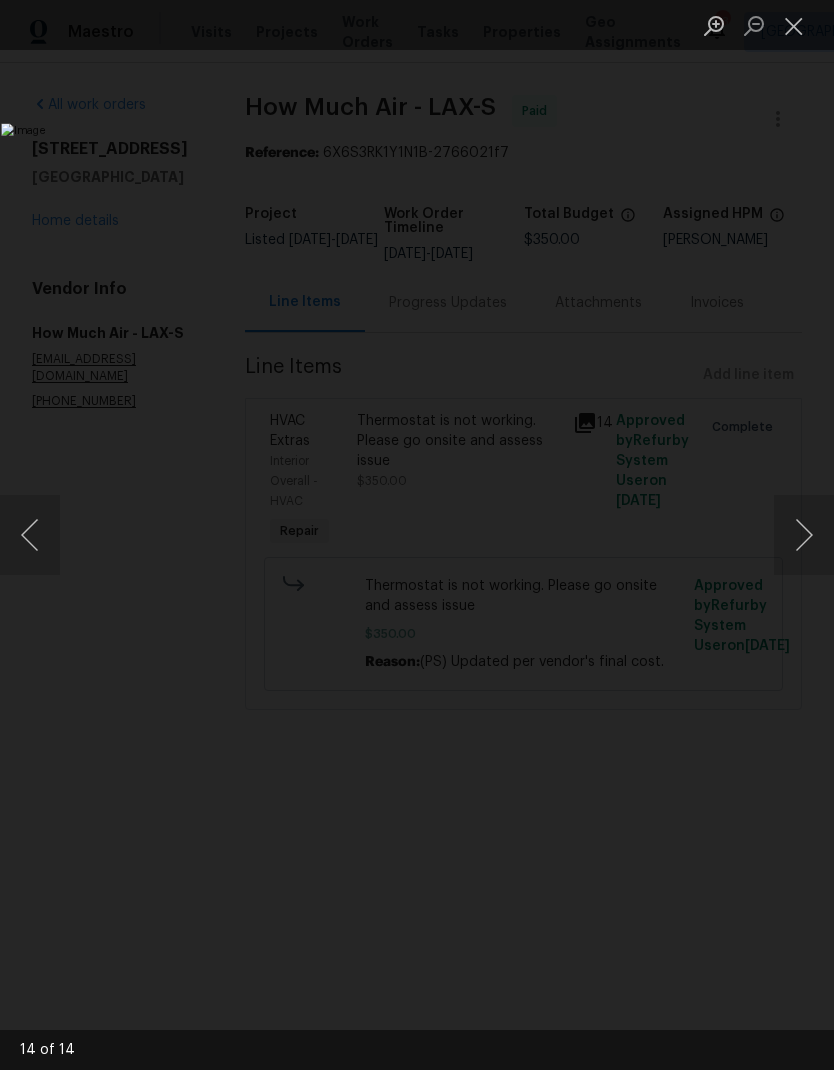 click at bounding box center (804, 535) 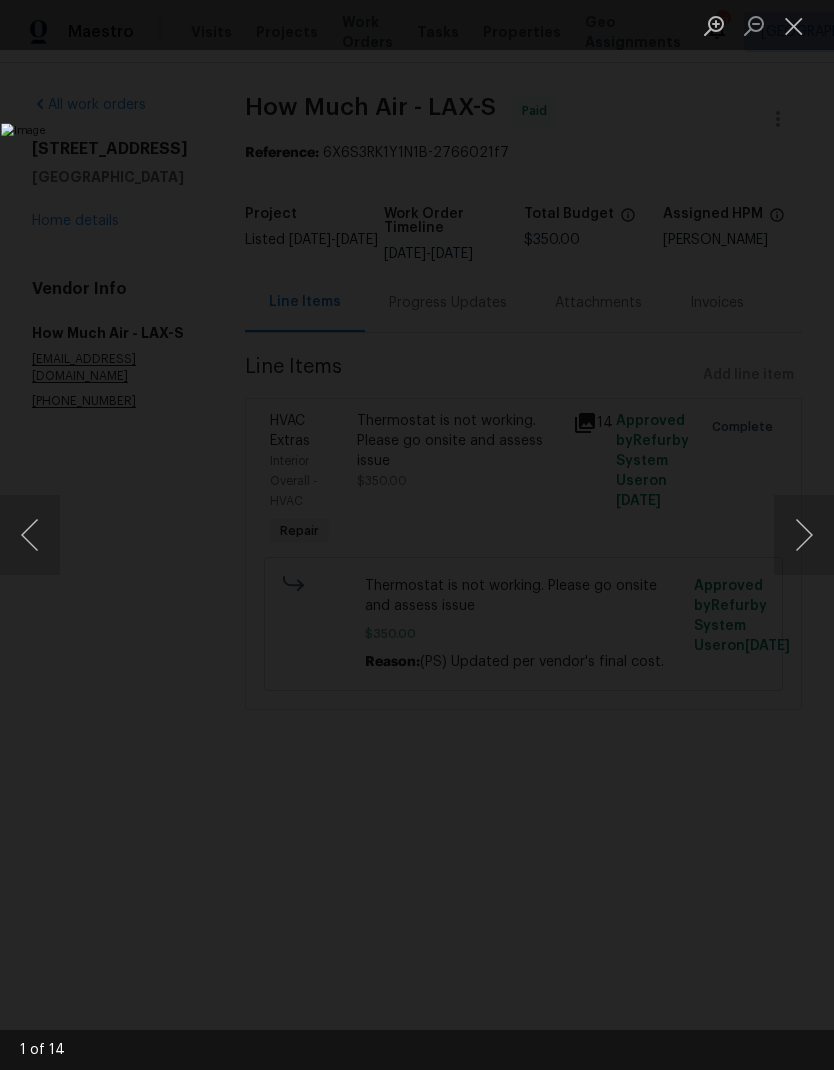 click at bounding box center [30, 535] 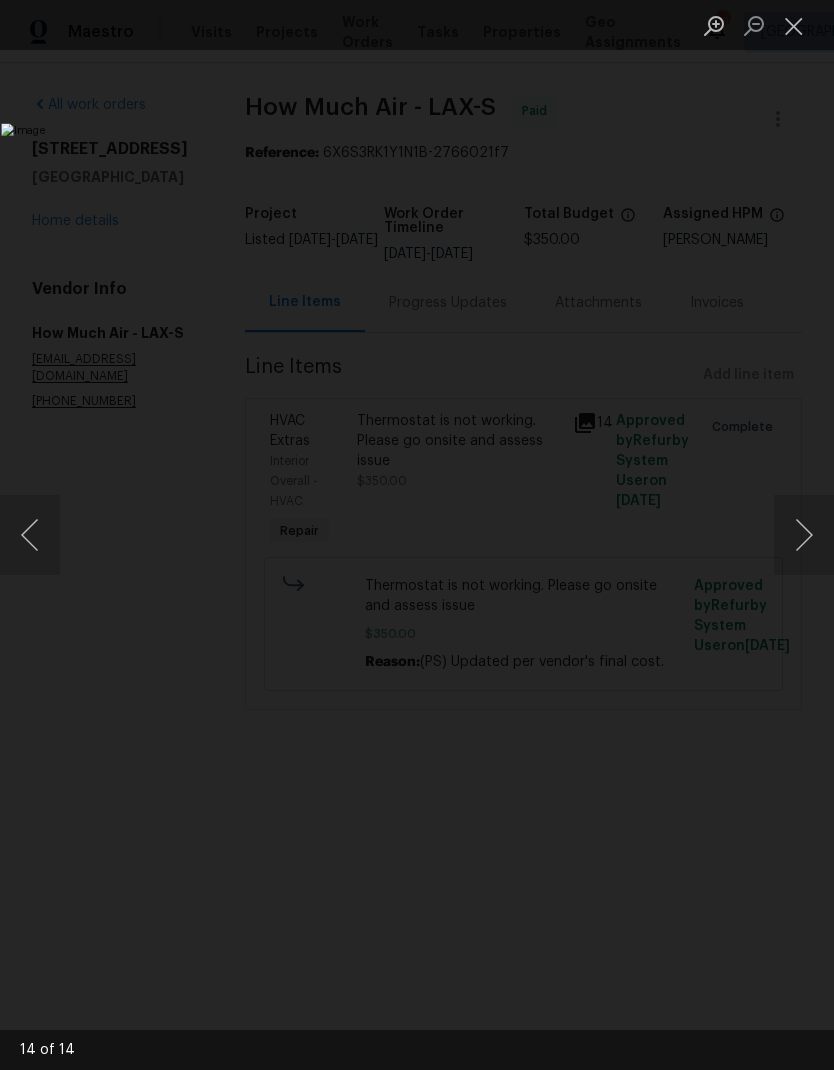 click at bounding box center (794, 25) 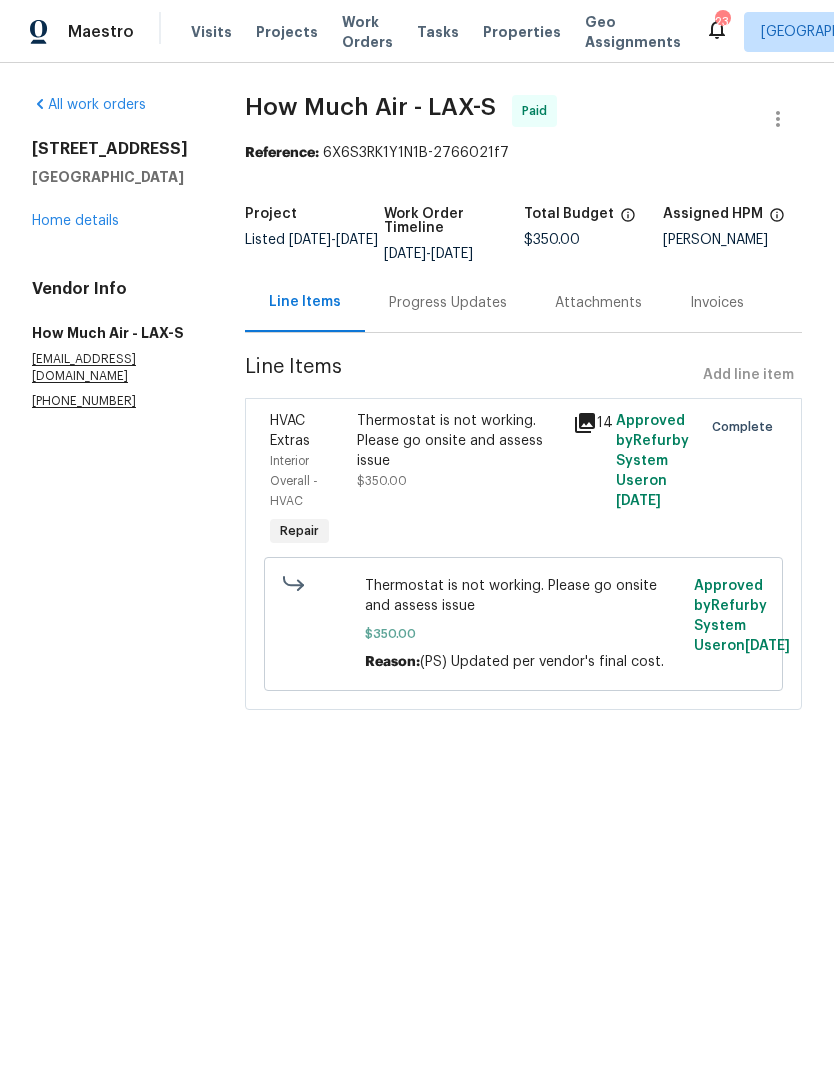 click on "Home details" at bounding box center [75, 221] 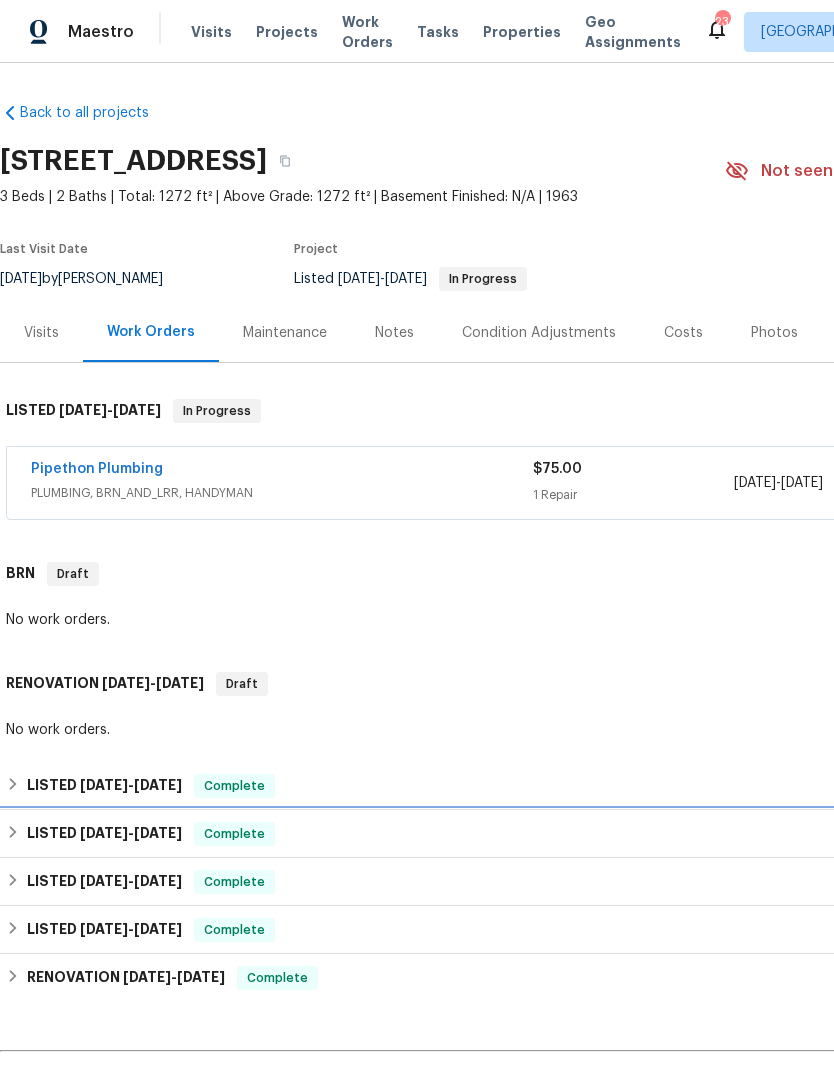 click on "LISTED   [DATE]  -  [DATE]" at bounding box center (104, 834) 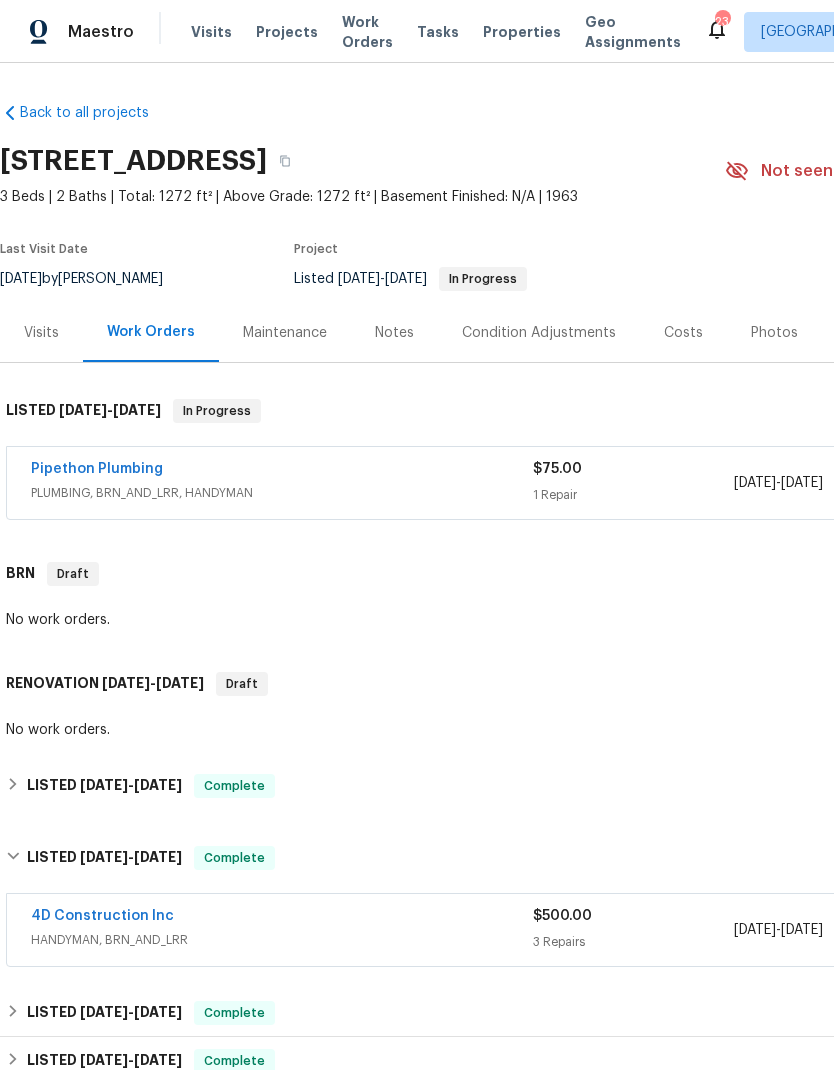 click on "4D Construction Inc" at bounding box center [102, 916] 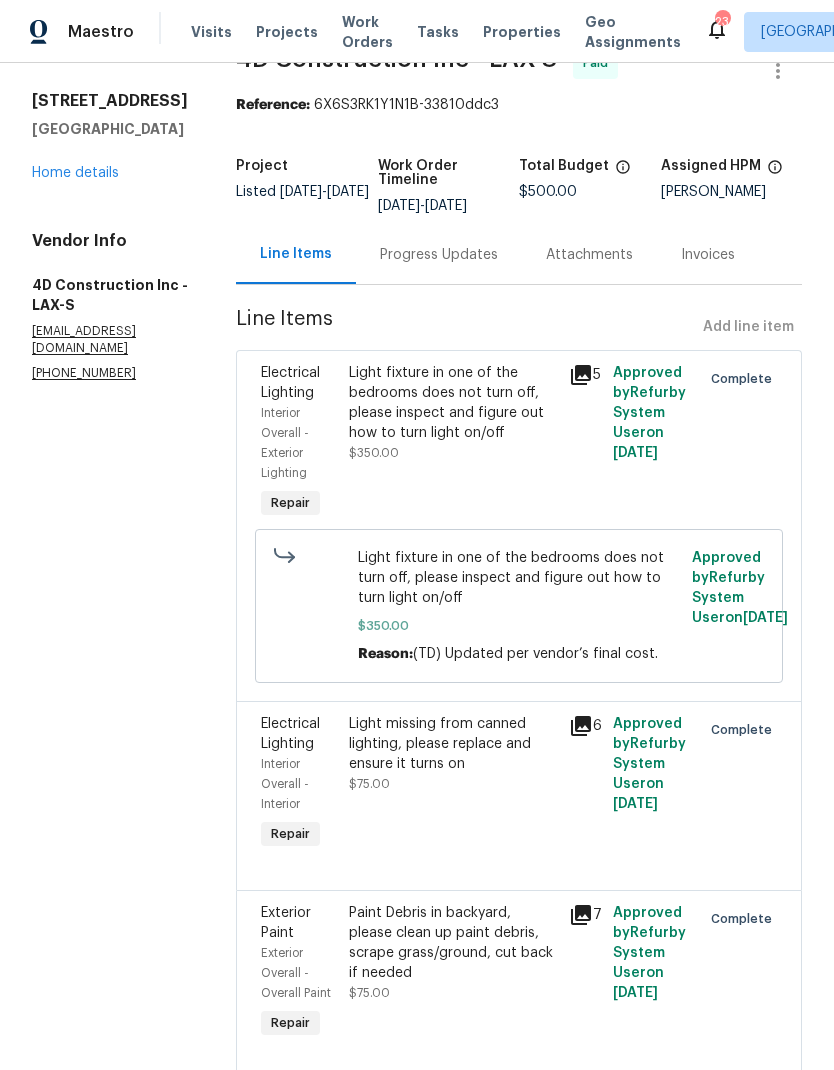 scroll, scrollTop: 48, scrollLeft: 0, axis: vertical 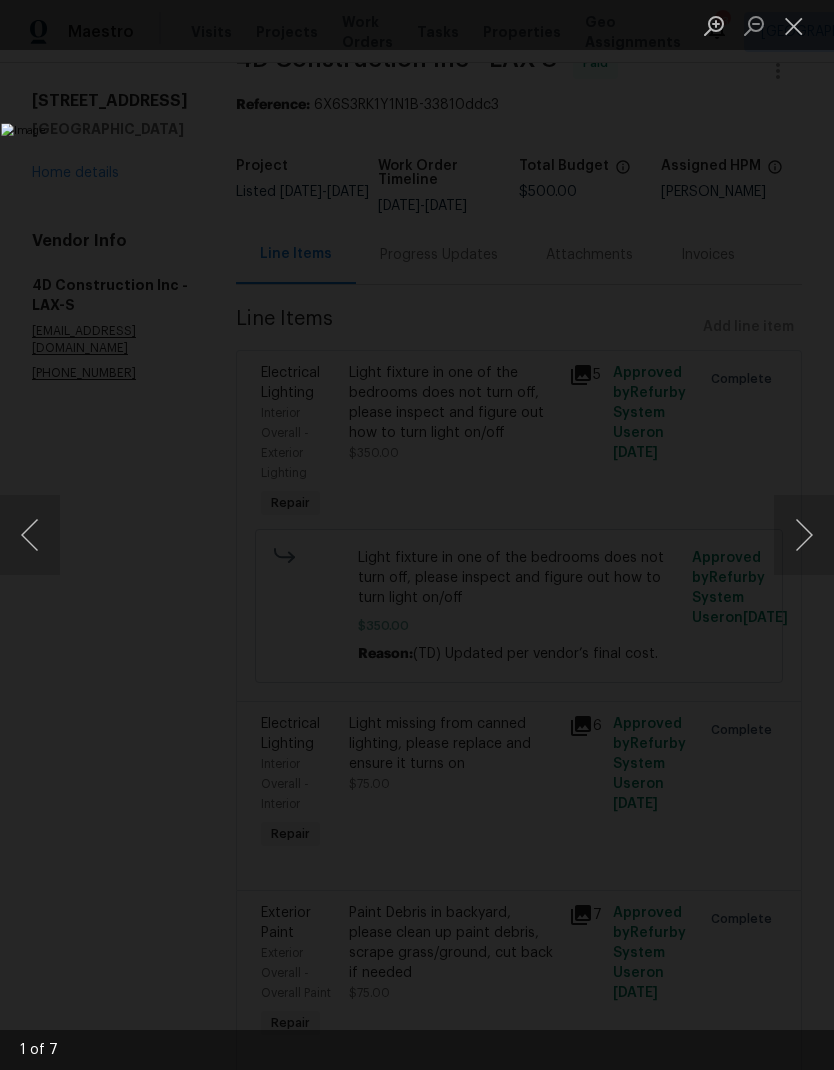 click at bounding box center [804, 535] 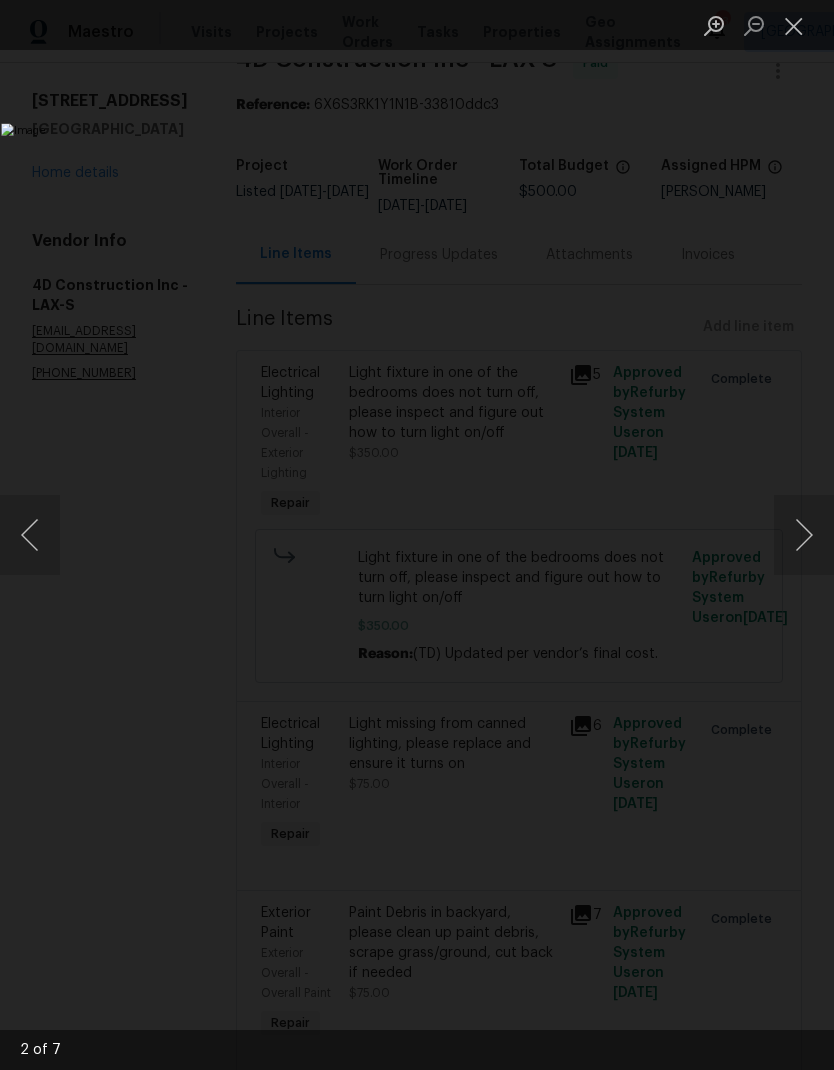 click at bounding box center [804, 535] 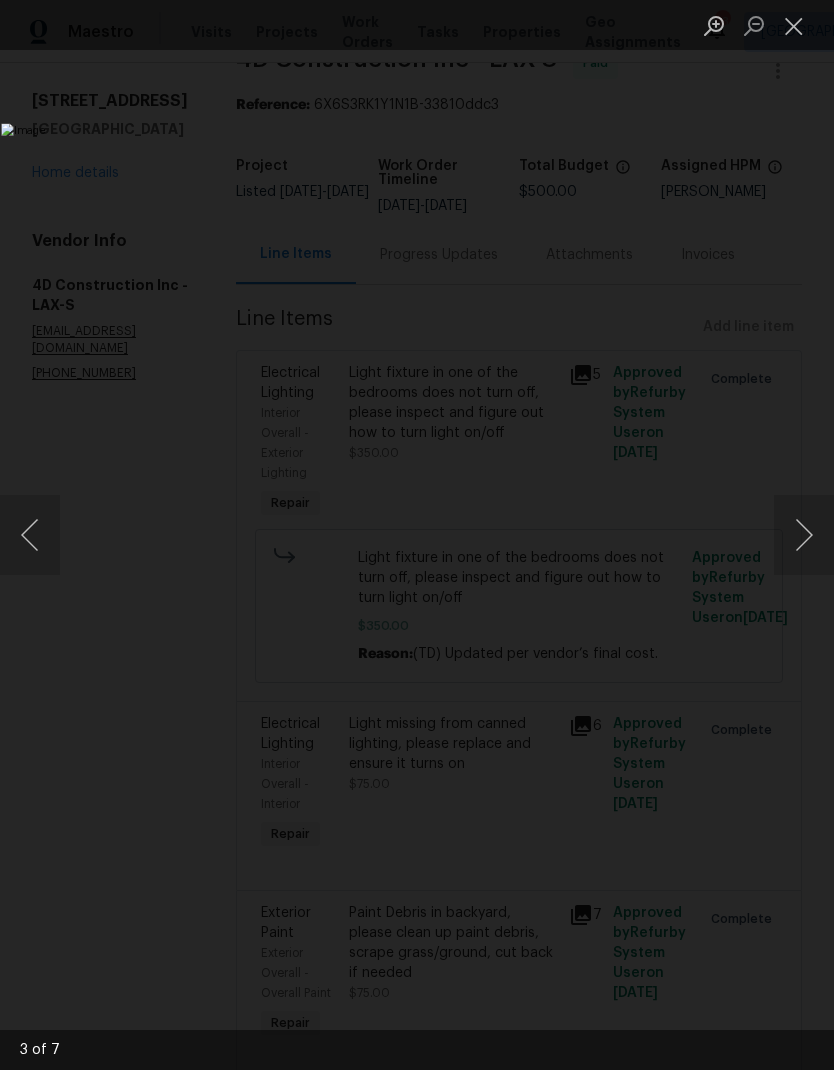 click at bounding box center [804, 535] 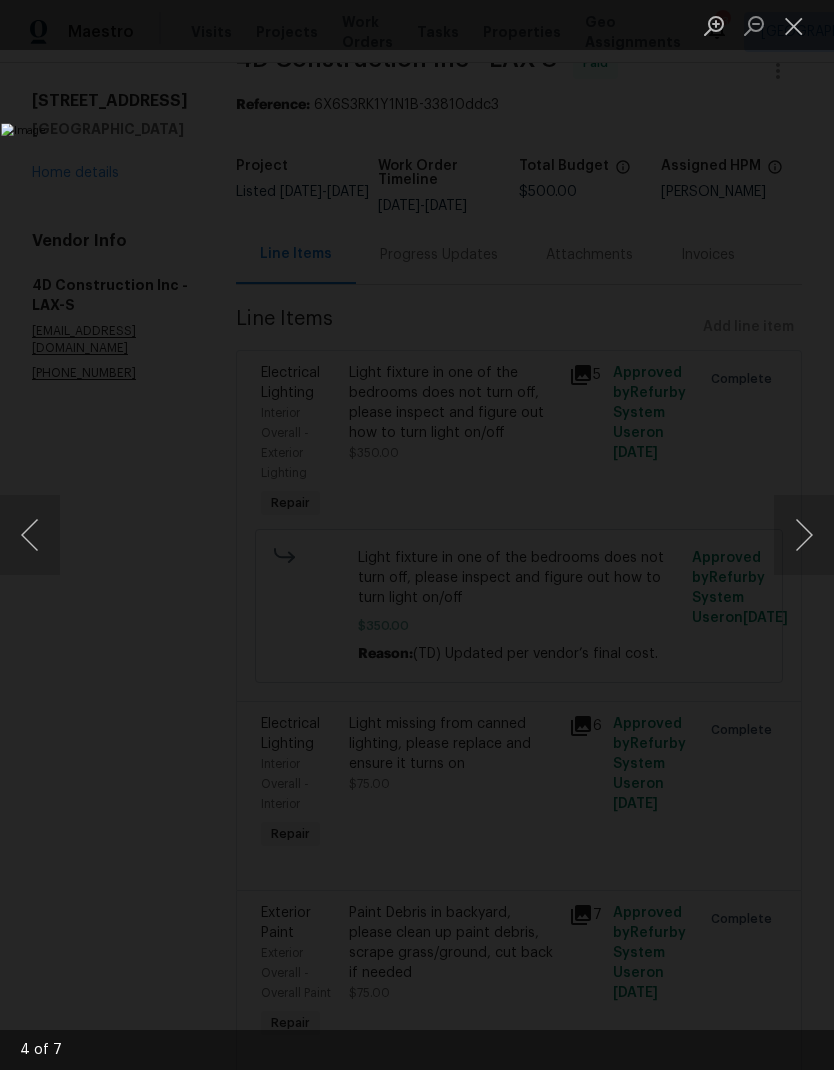 click at bounding box center (804, 535) 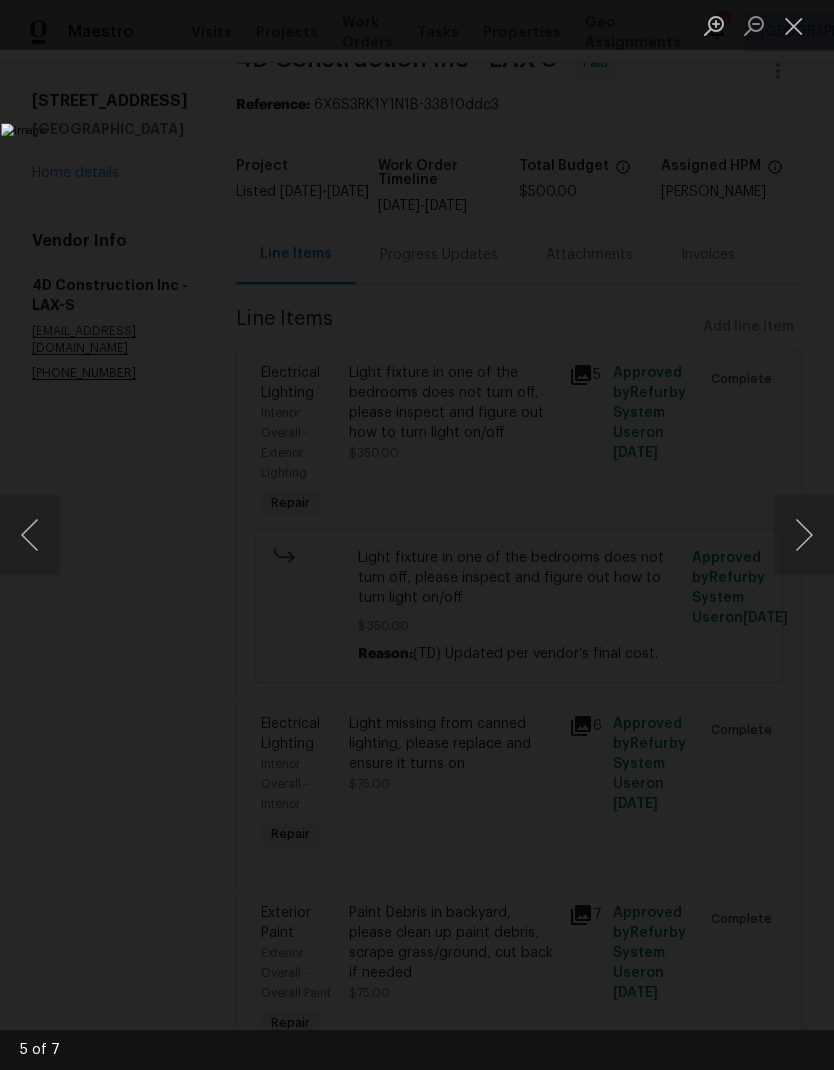 click at bounding box center [804, 535] 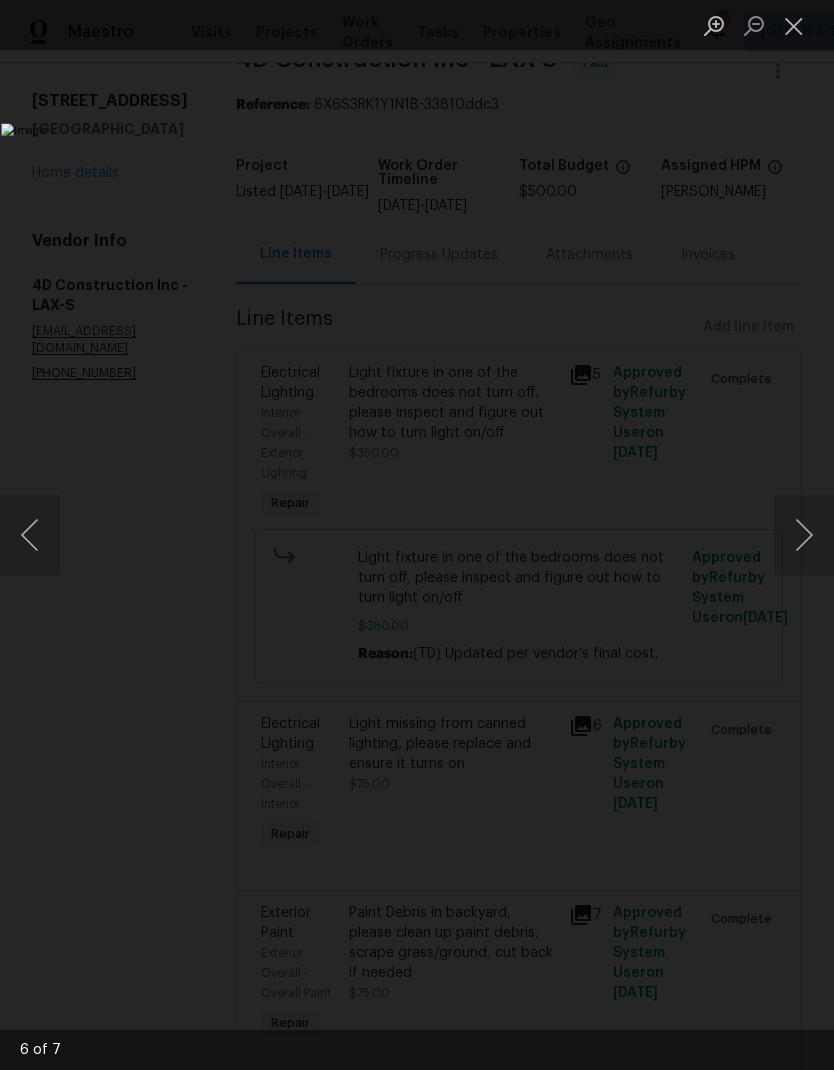 click at bounding box center [804, 535] 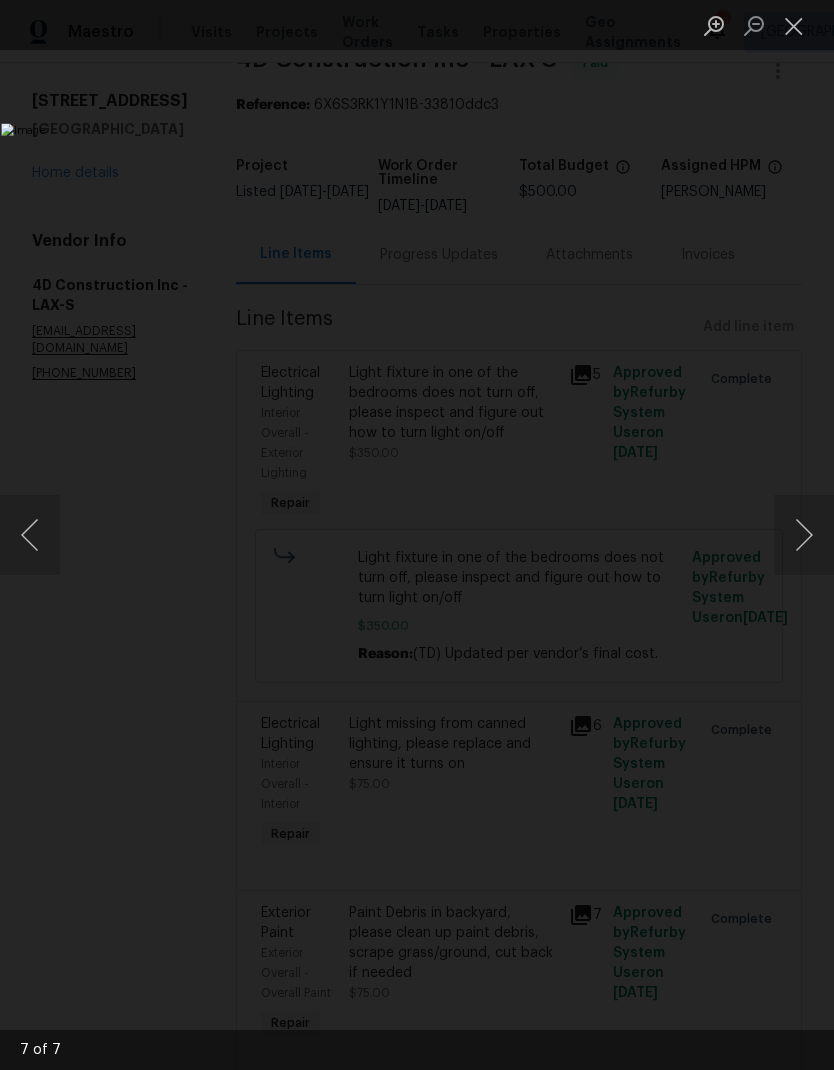 click at bounding box center (794, 25) 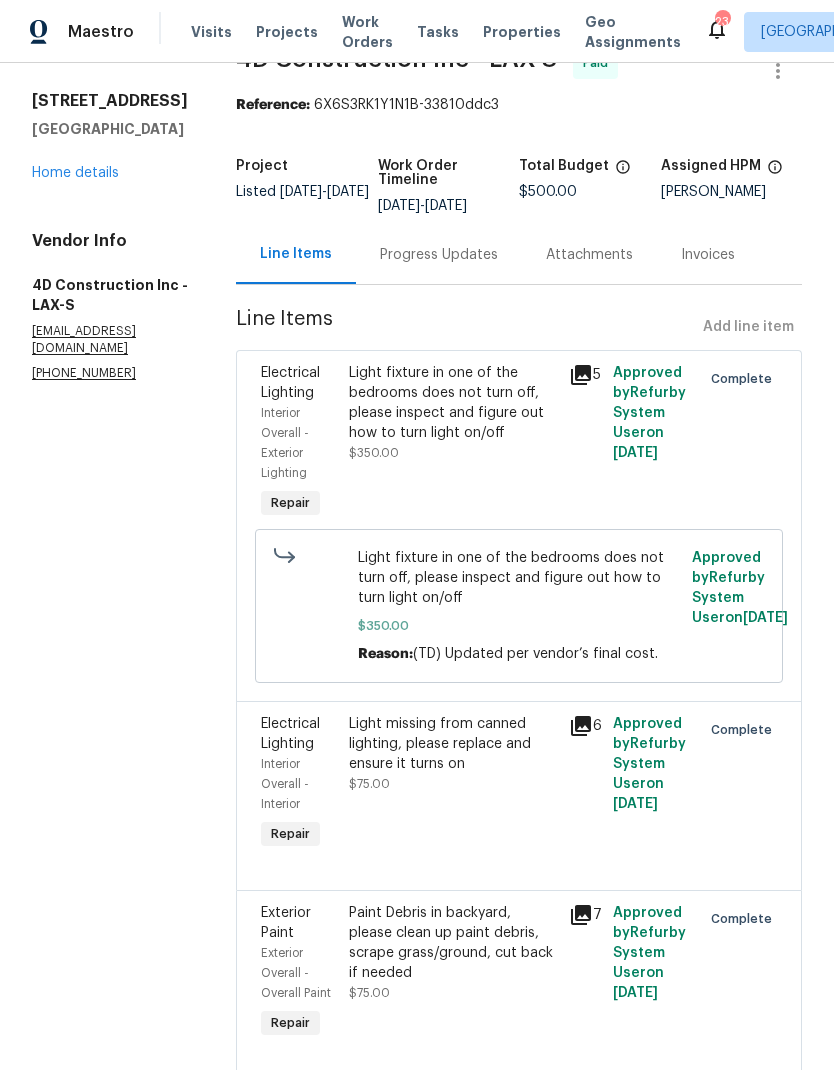 click on "Progress Updates" at bounding box center (439, 255) 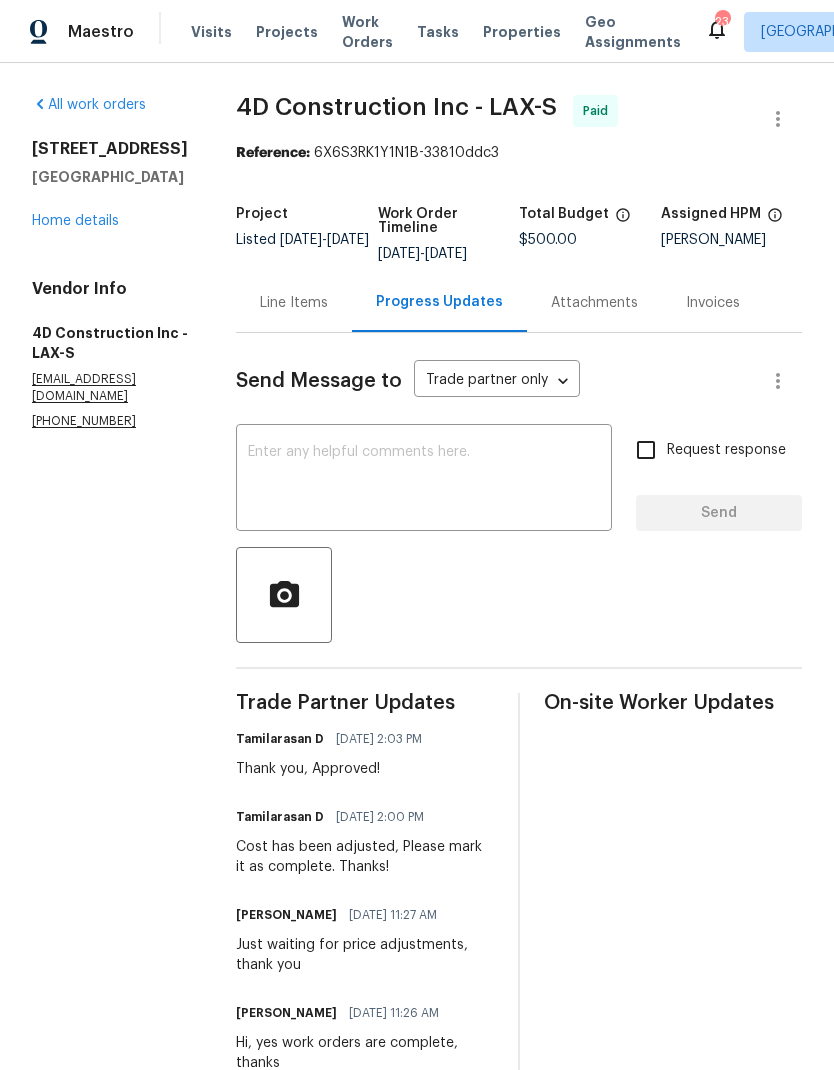 scroll, scrollTop: 0, scrollLeft: 0, axis: both 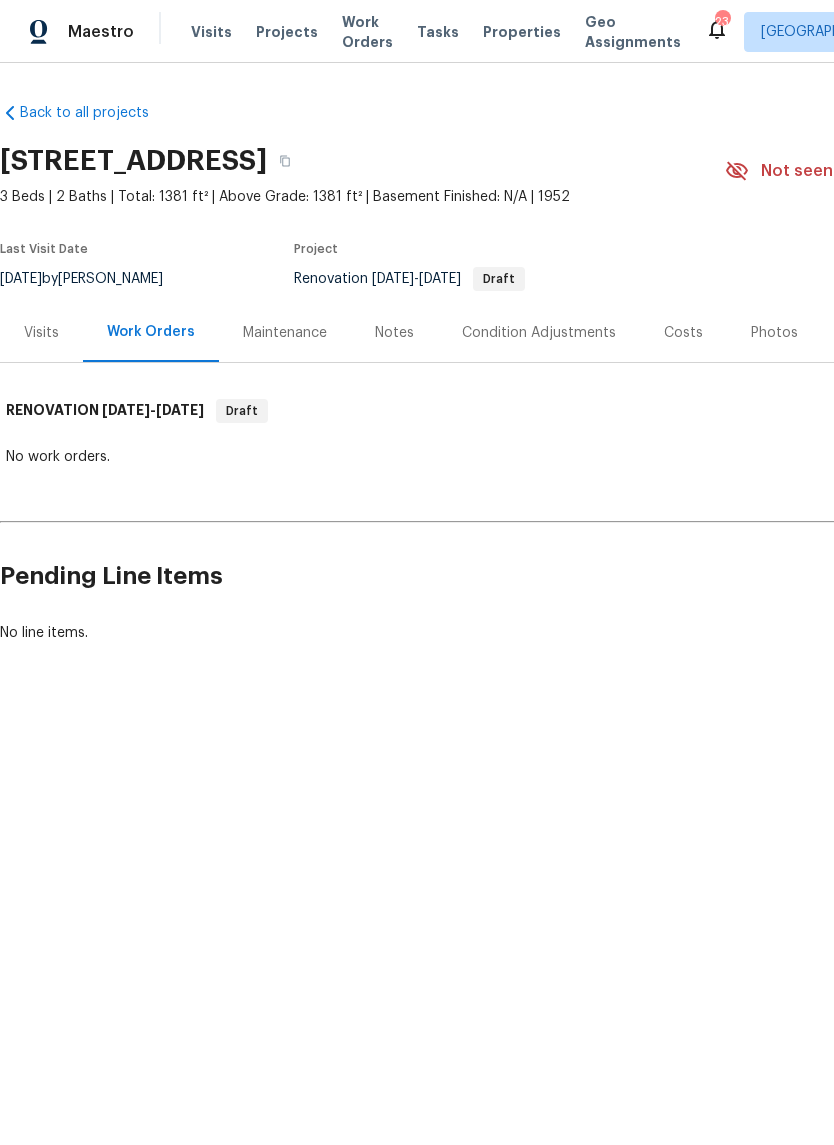 click on "Notes" at bounding box center [394, 332] 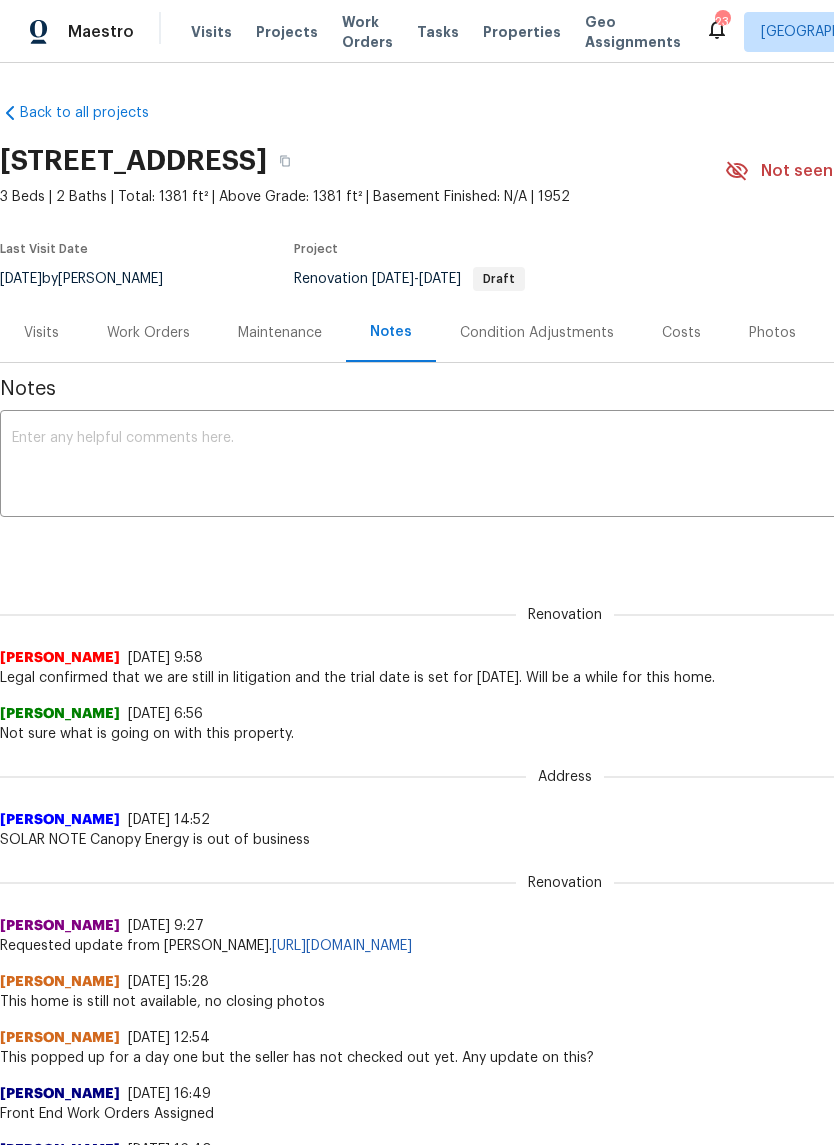 scroll, scrollTop: 0, scrollLeft: 0, axis: both 